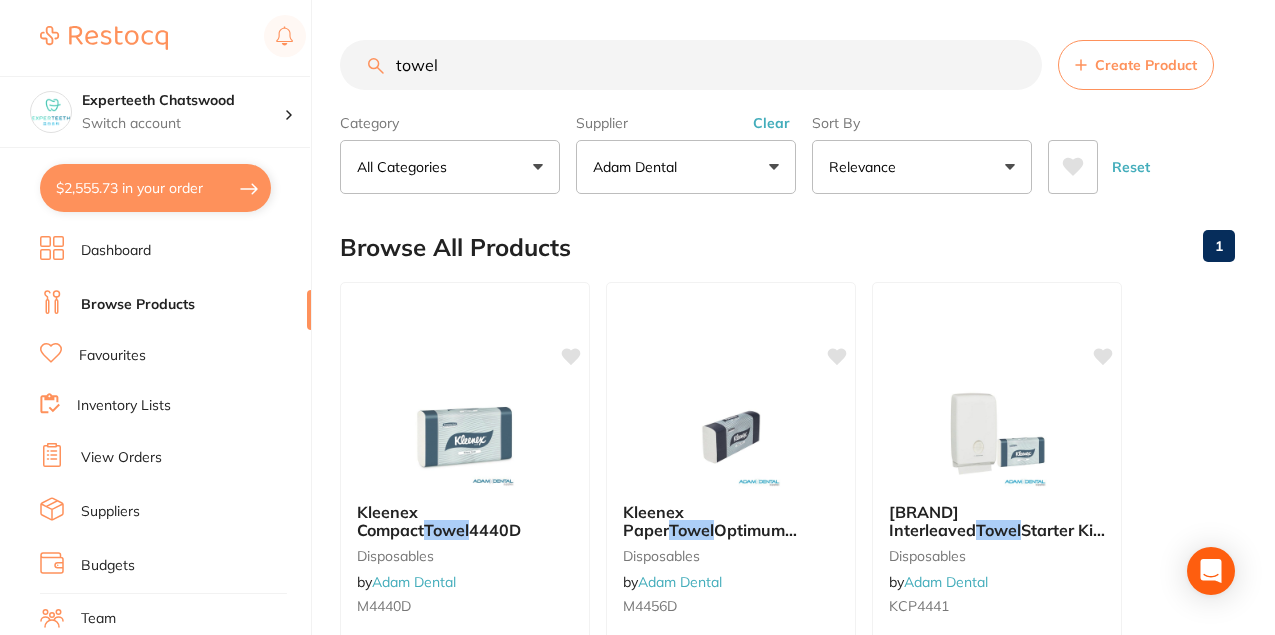 scroll, scrollTop: 1690, scrollLeft: 0, axis: vertical 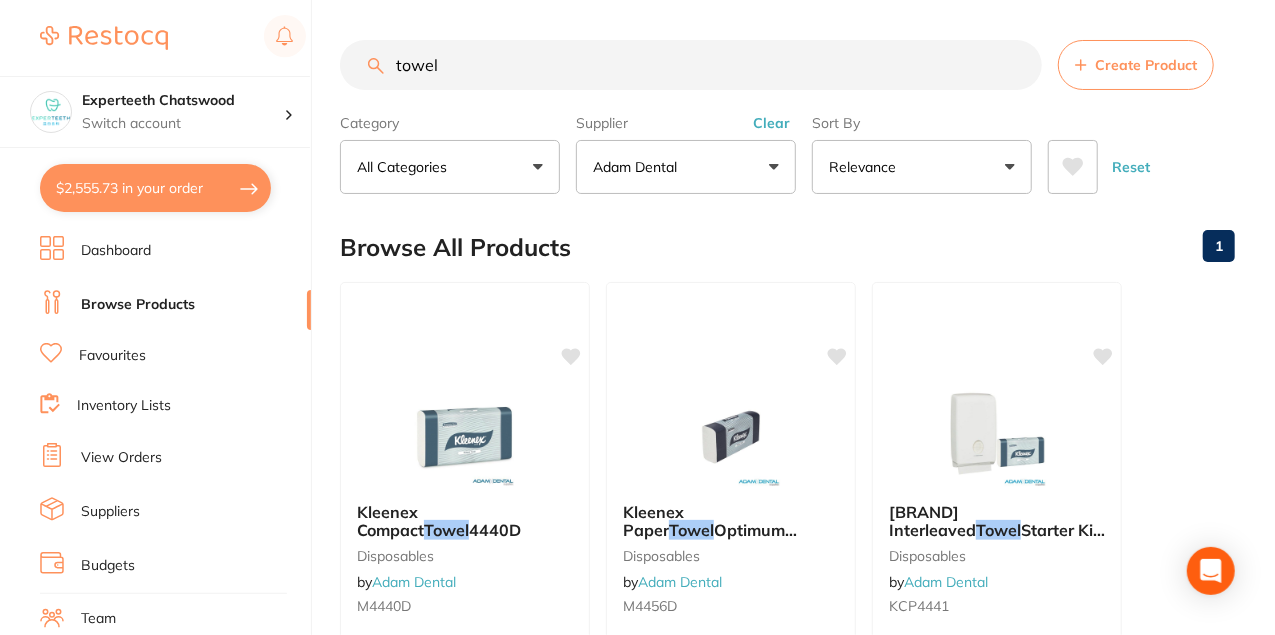 click on "towel" at bounding box center [691, 65] 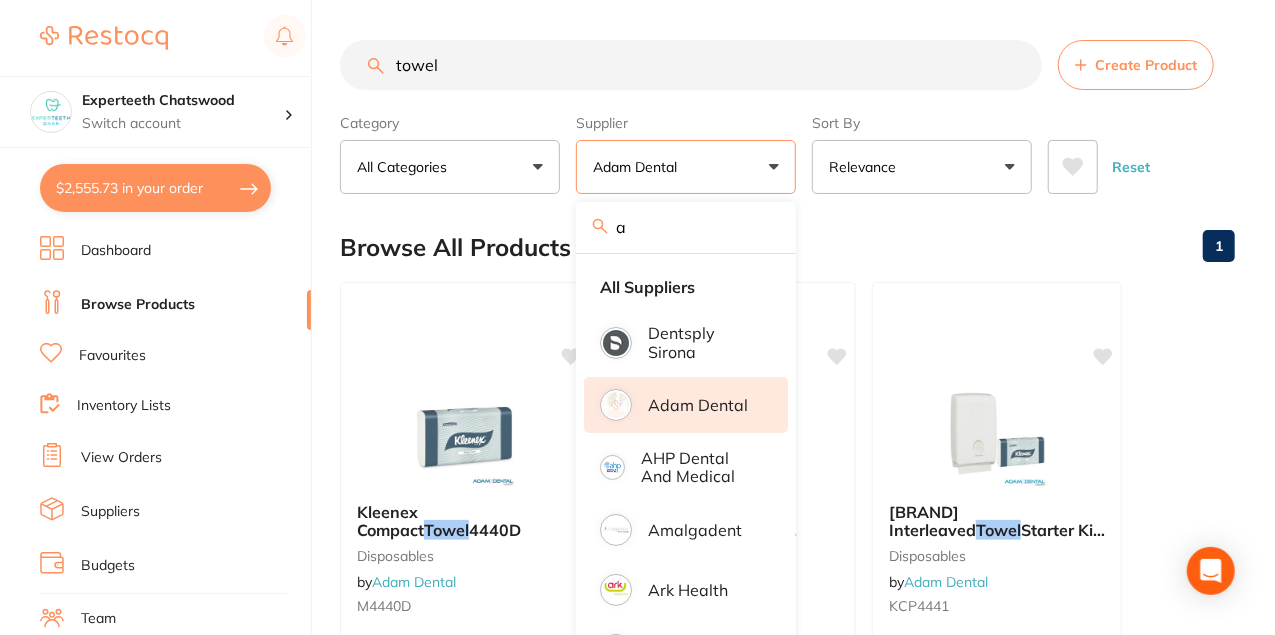 click on "a" at bounding box center [686, 227] 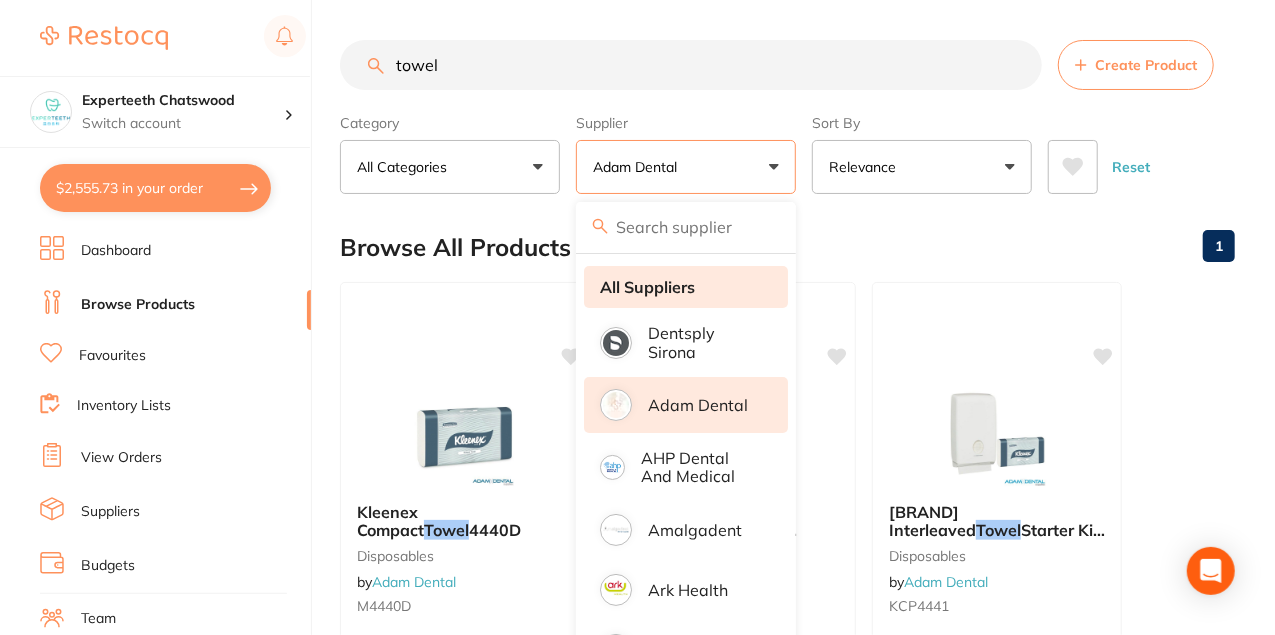 type 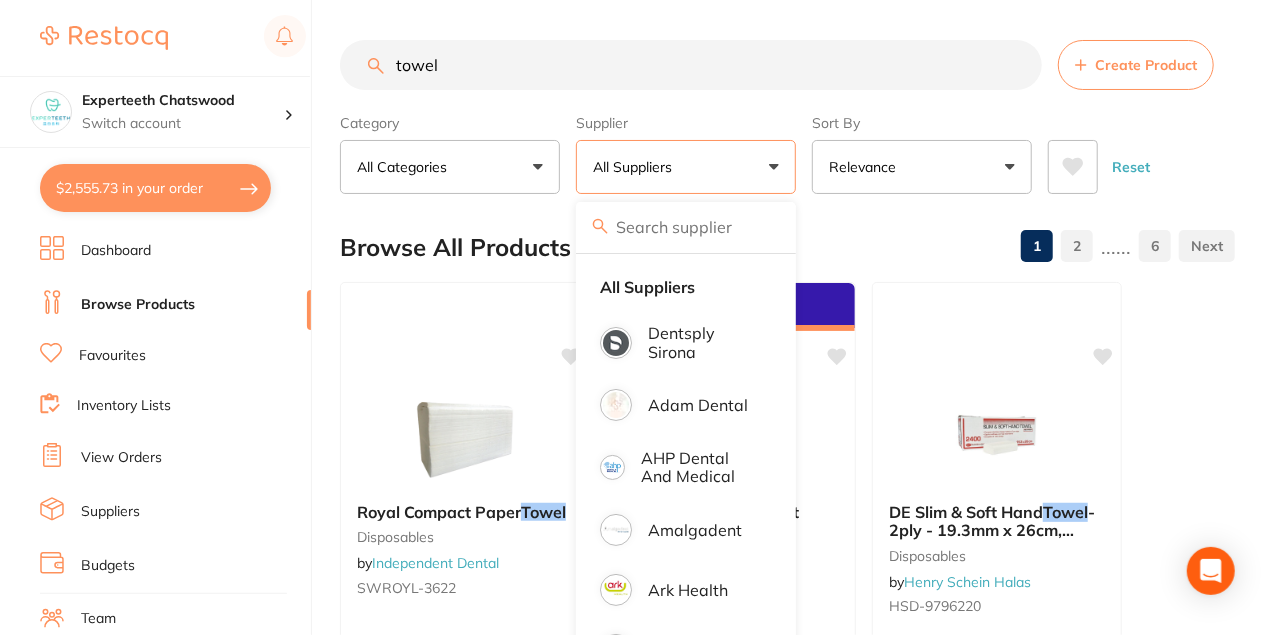 click on "towel" at bounding box center [691, 65] 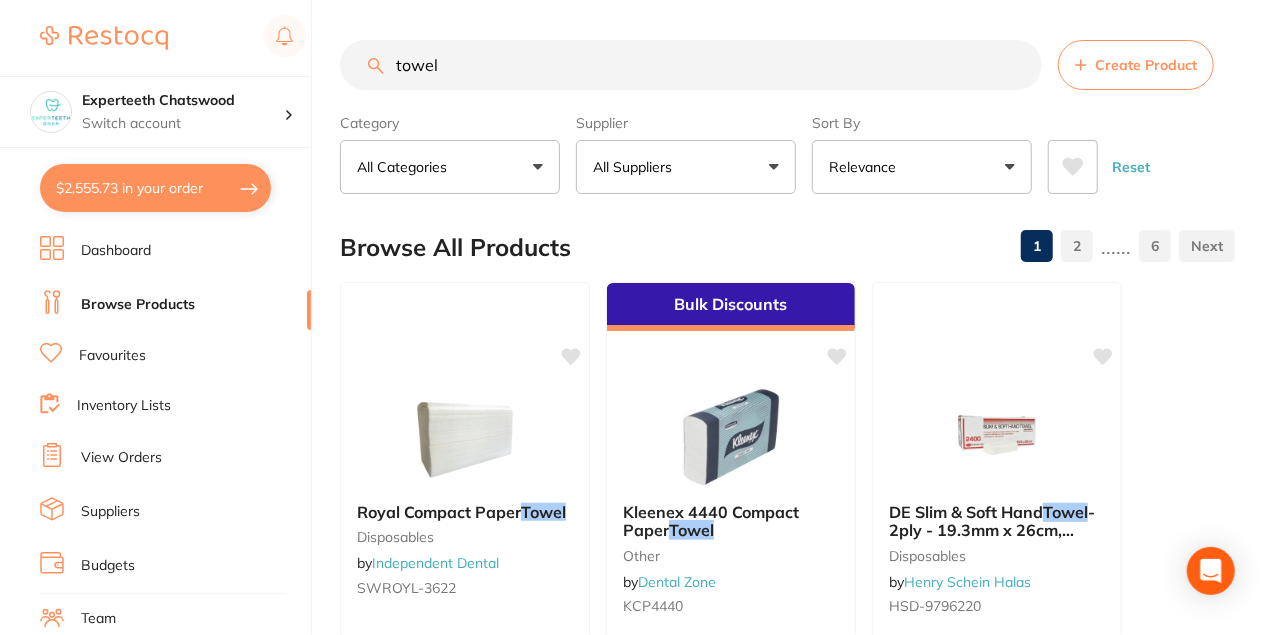 click on "towel" at bounding box center [691, 65] 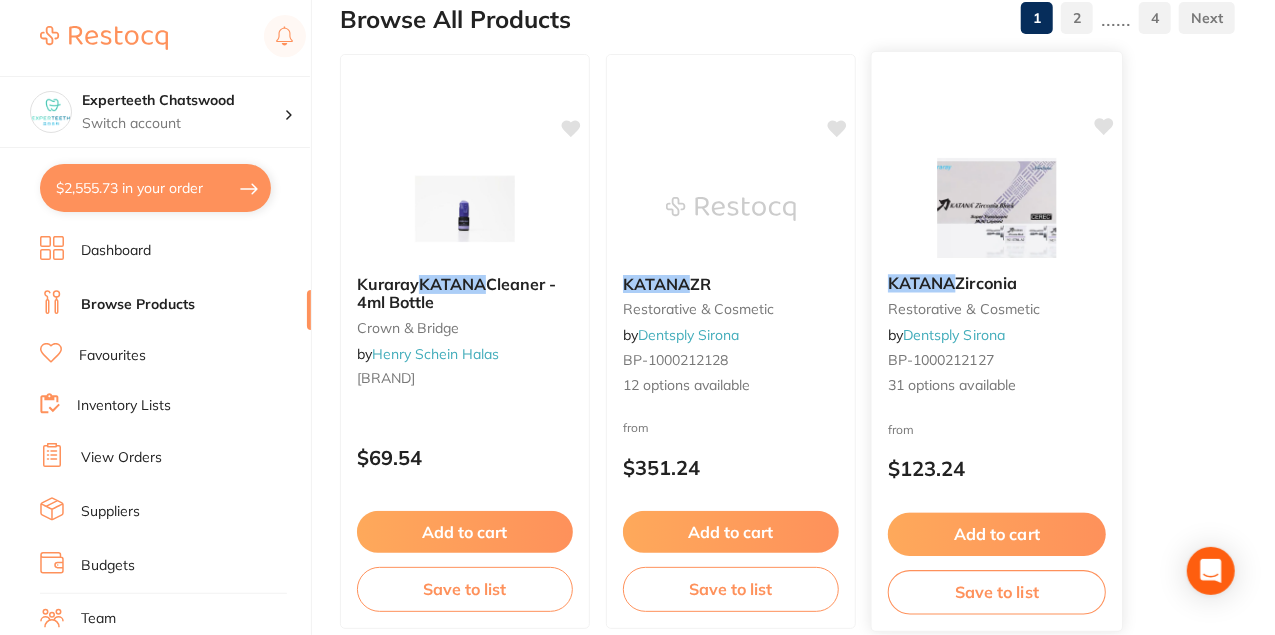 scroll, scrollTop: 222, scrollLeft: 0, axis: vertical 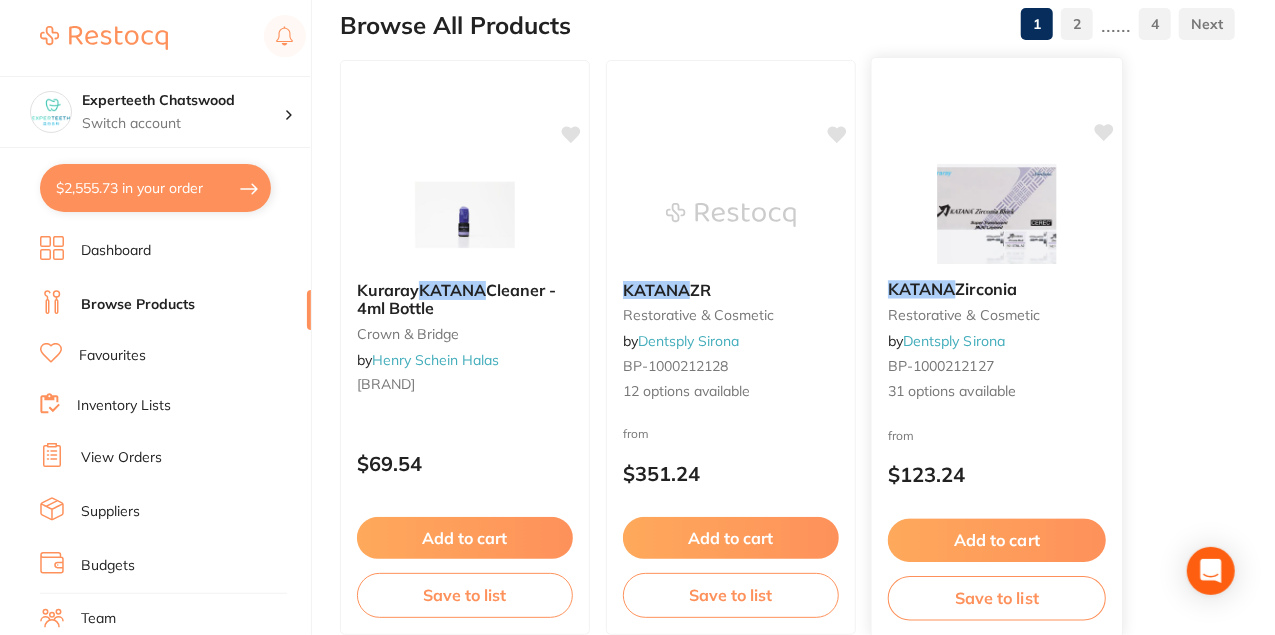 type on "katana" 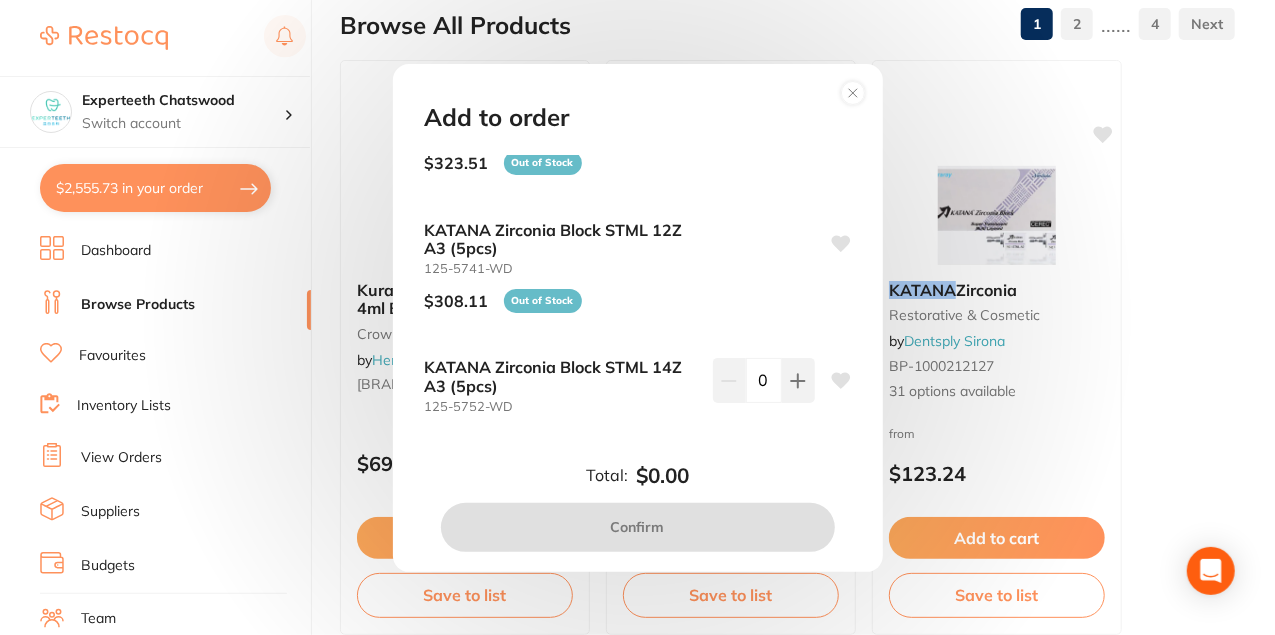 scroll, scrollTop: 488, scrollLeft: 0, axis: vertical 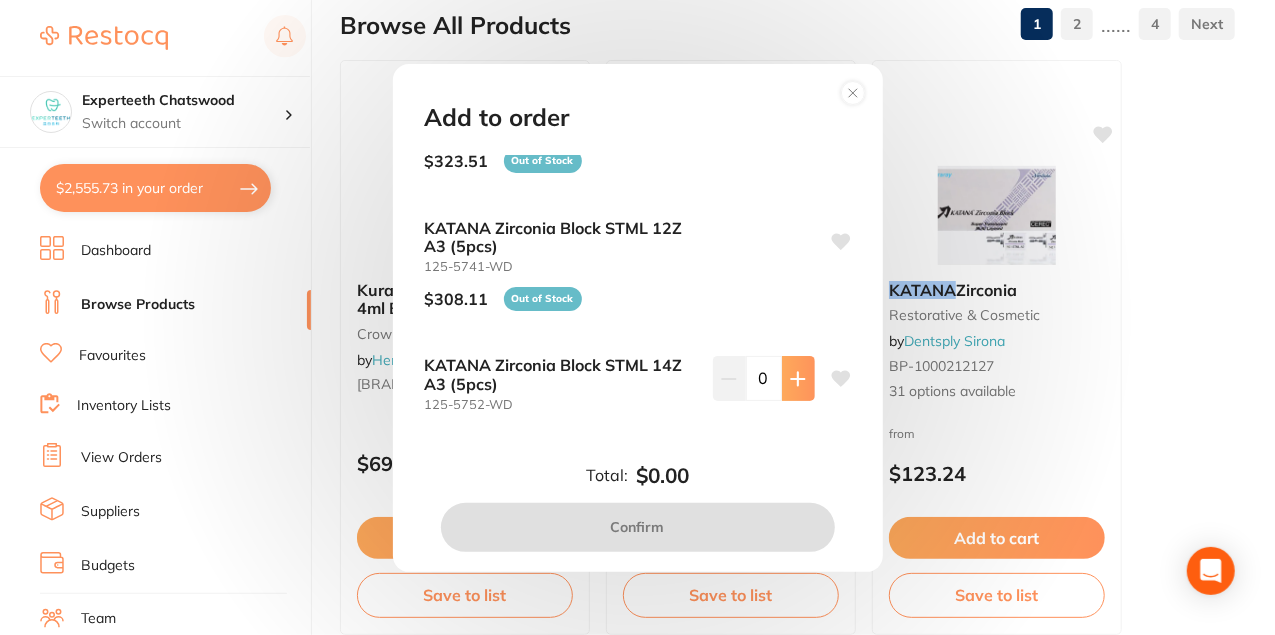 click 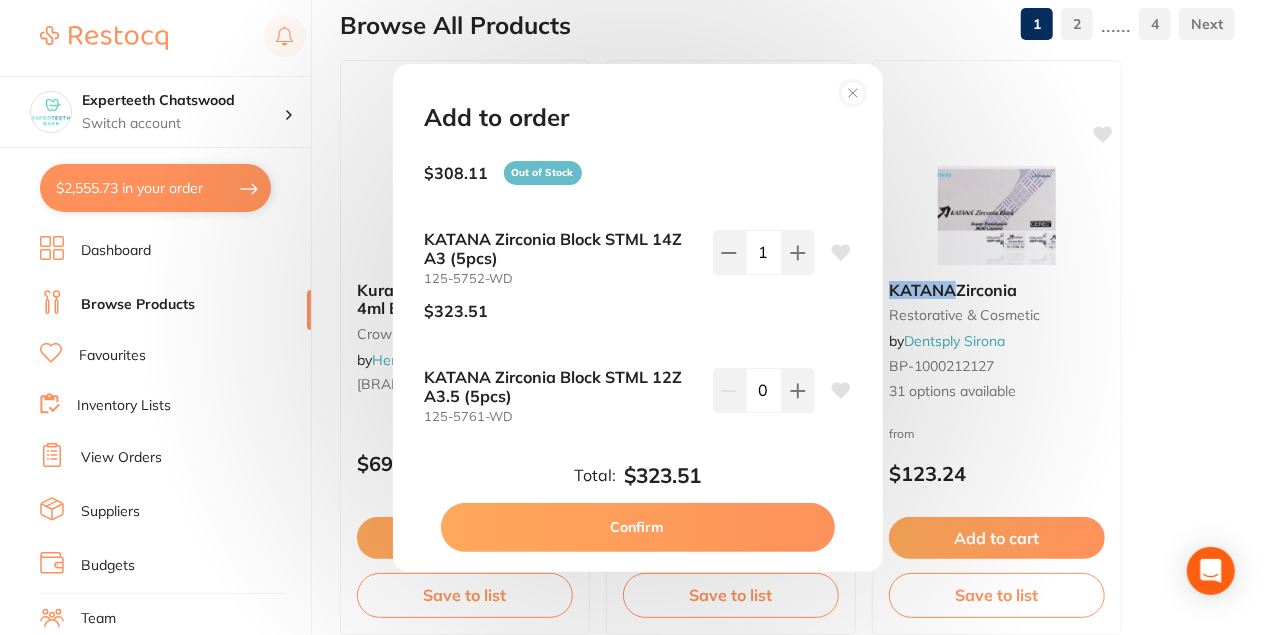 scroll, scrollTop: 666, scrollLeft: 0, axis: vertical 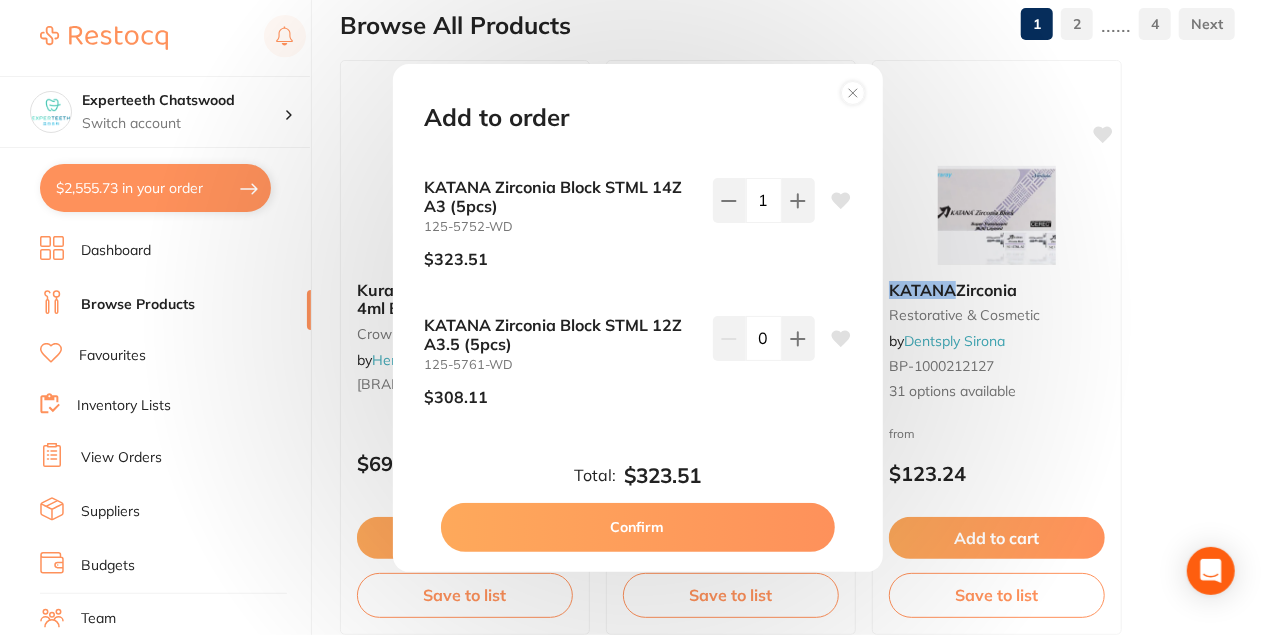click on "Confirm" at bounding box center (638, 527) 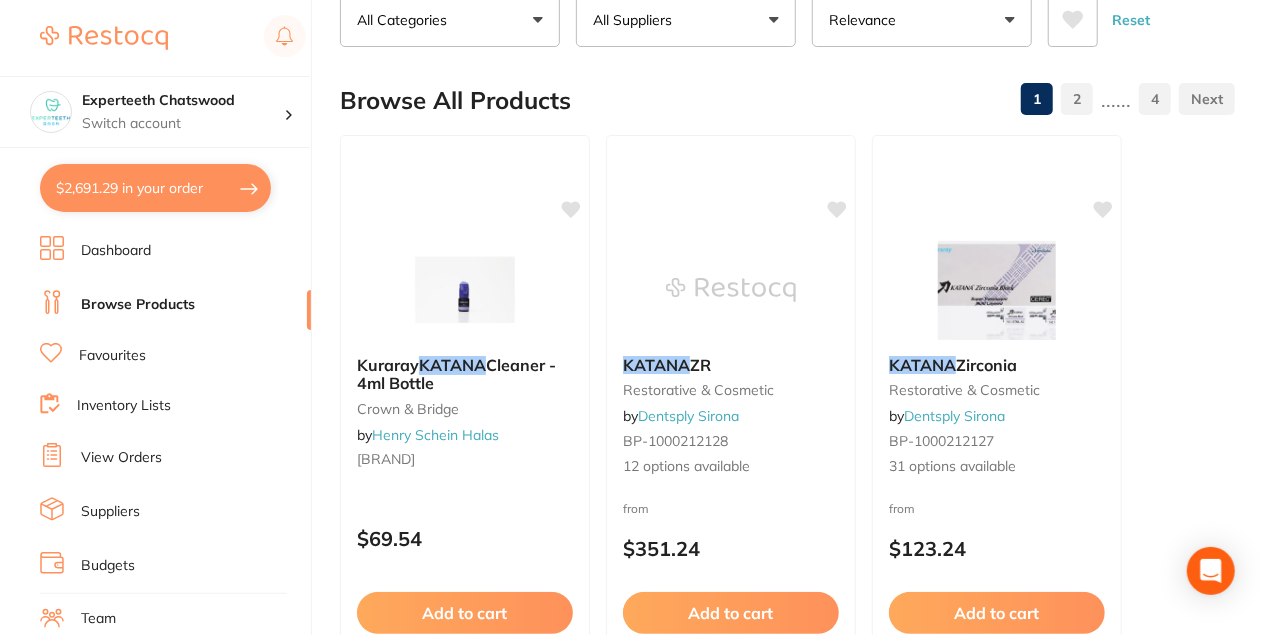scroll, scrollTop: 0, scrollLeft: 0, axis: both 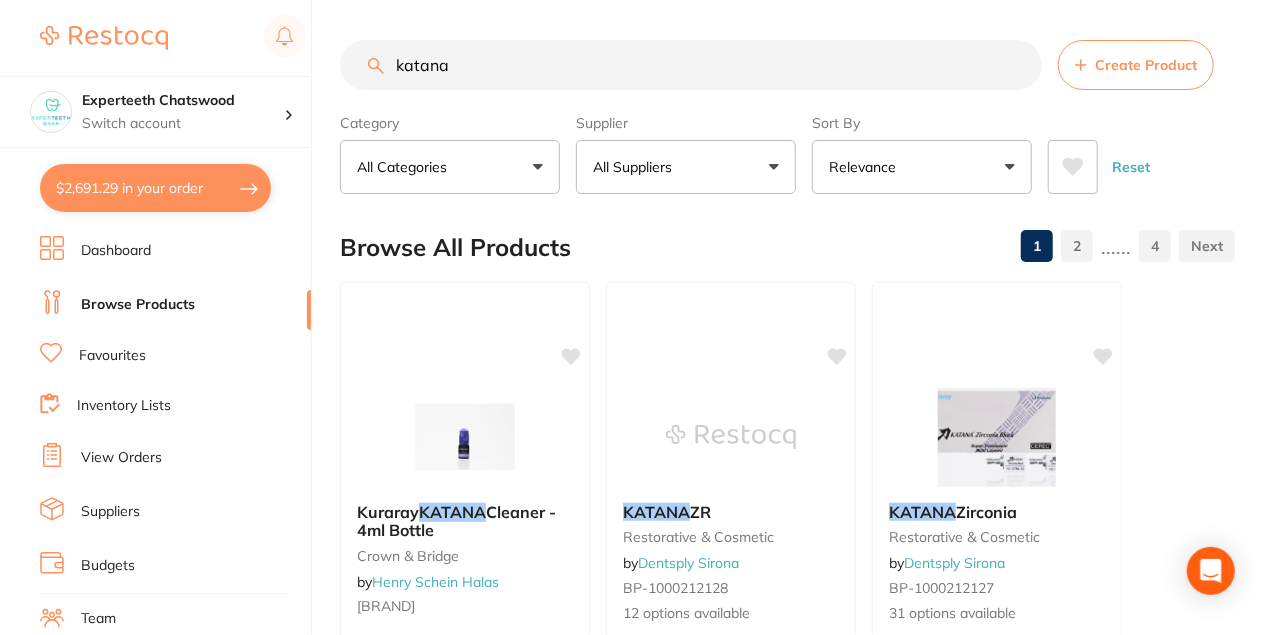 click on "katana" at bounding box center (691, 65) 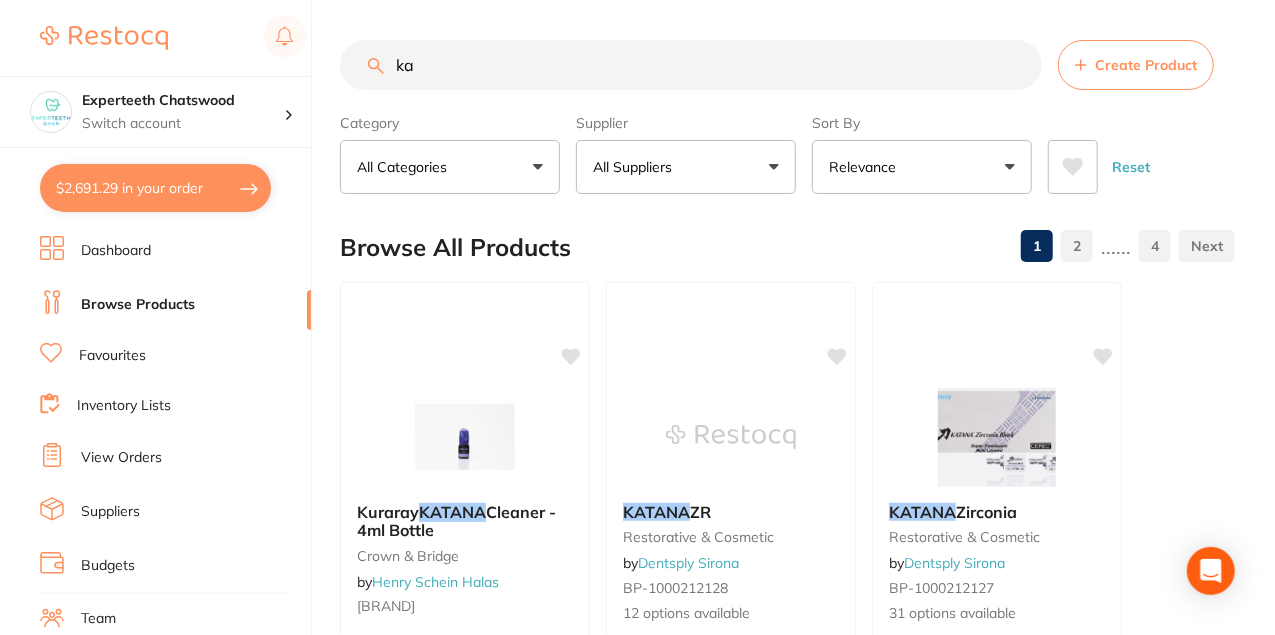 type on "k" 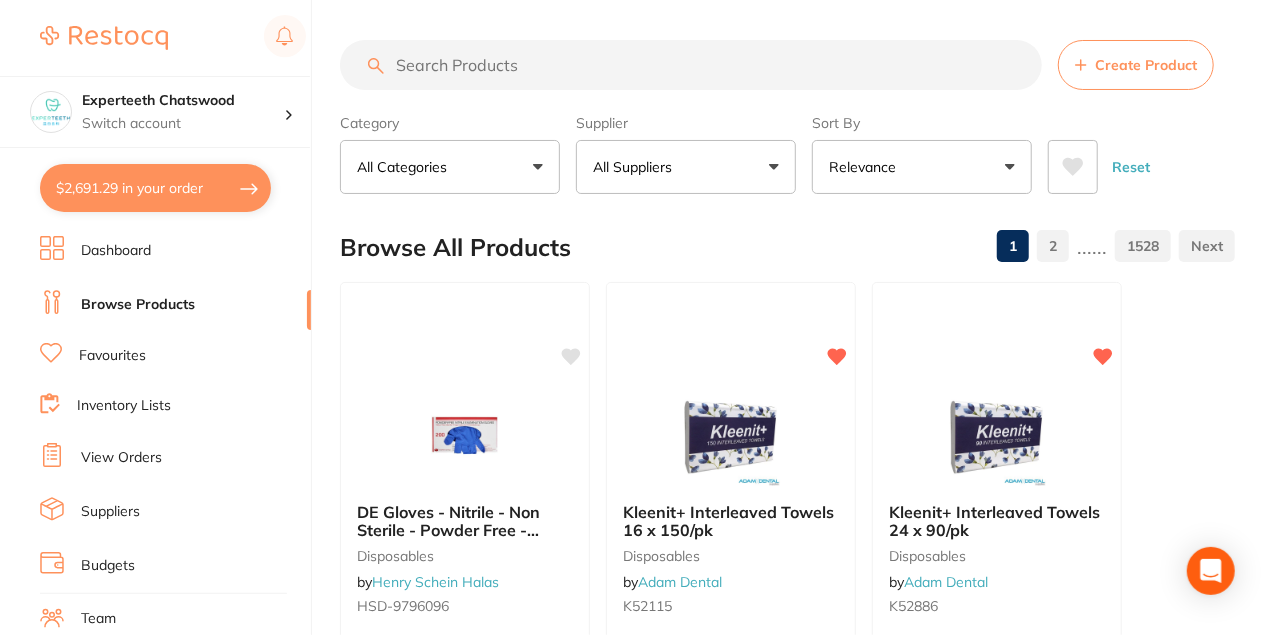 click at bounding box center [691, 65] 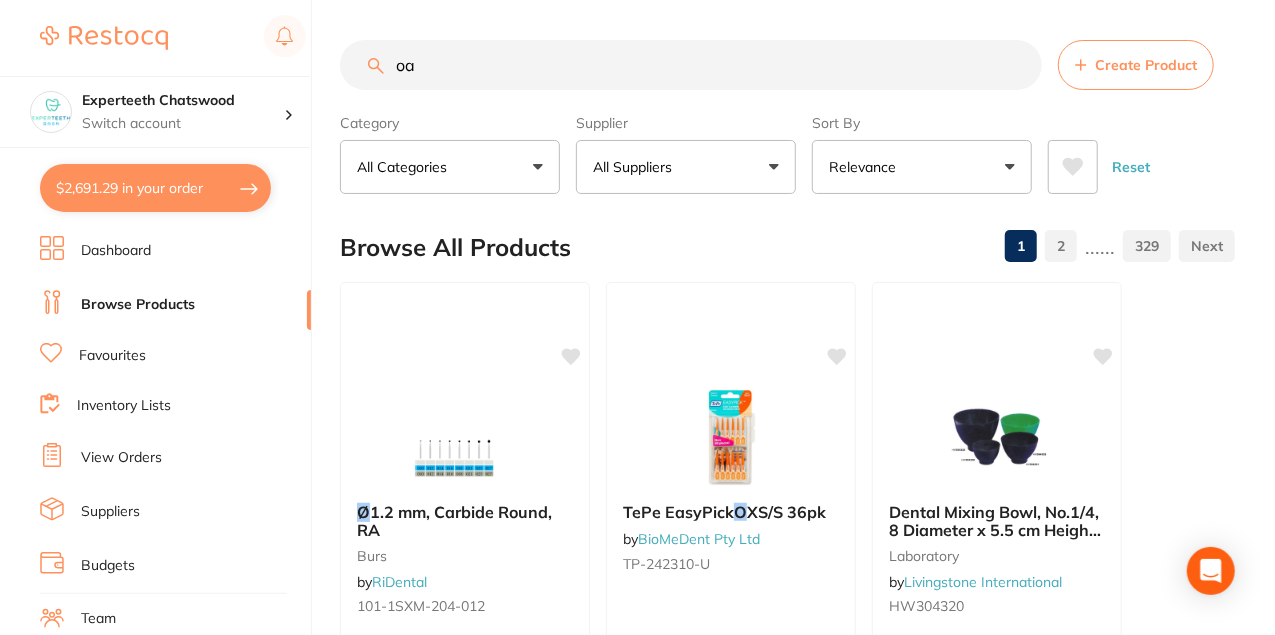 type on "o" 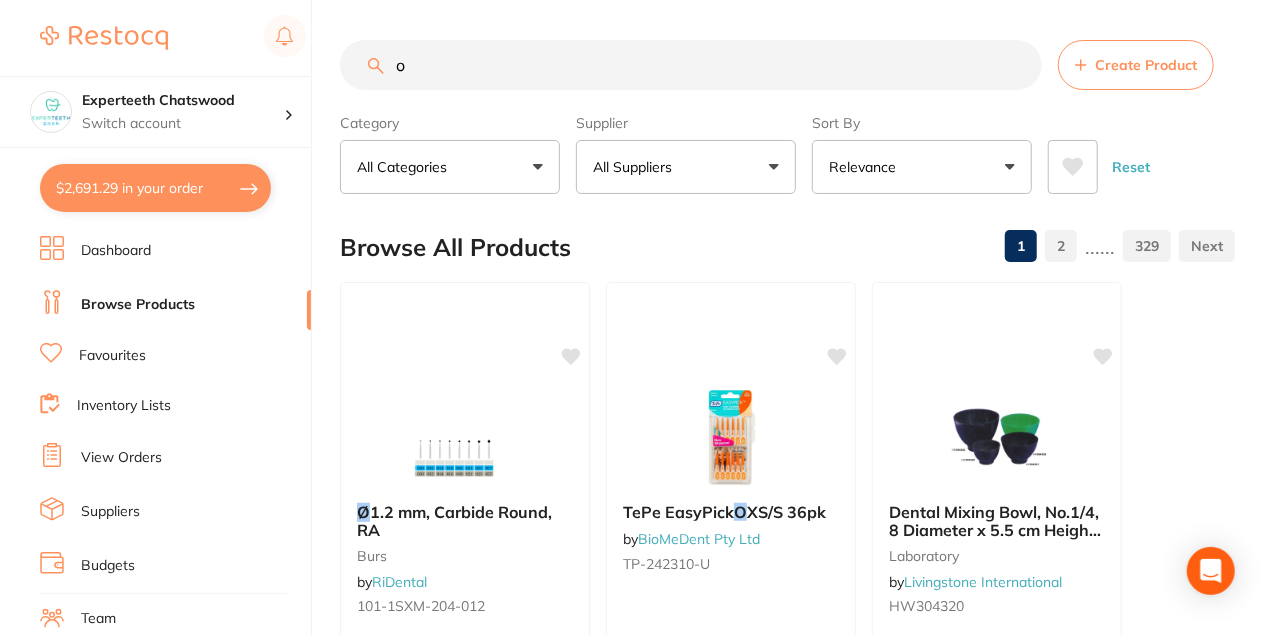 click on "o" at bounding box center (691, 65) 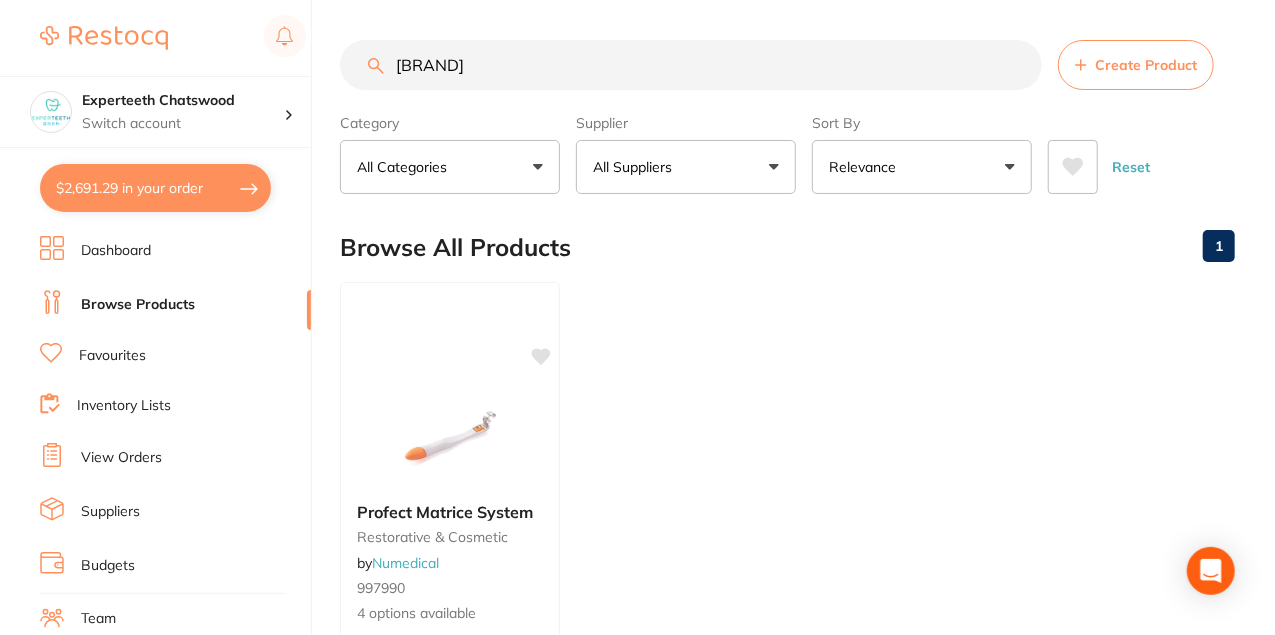 type on "o" 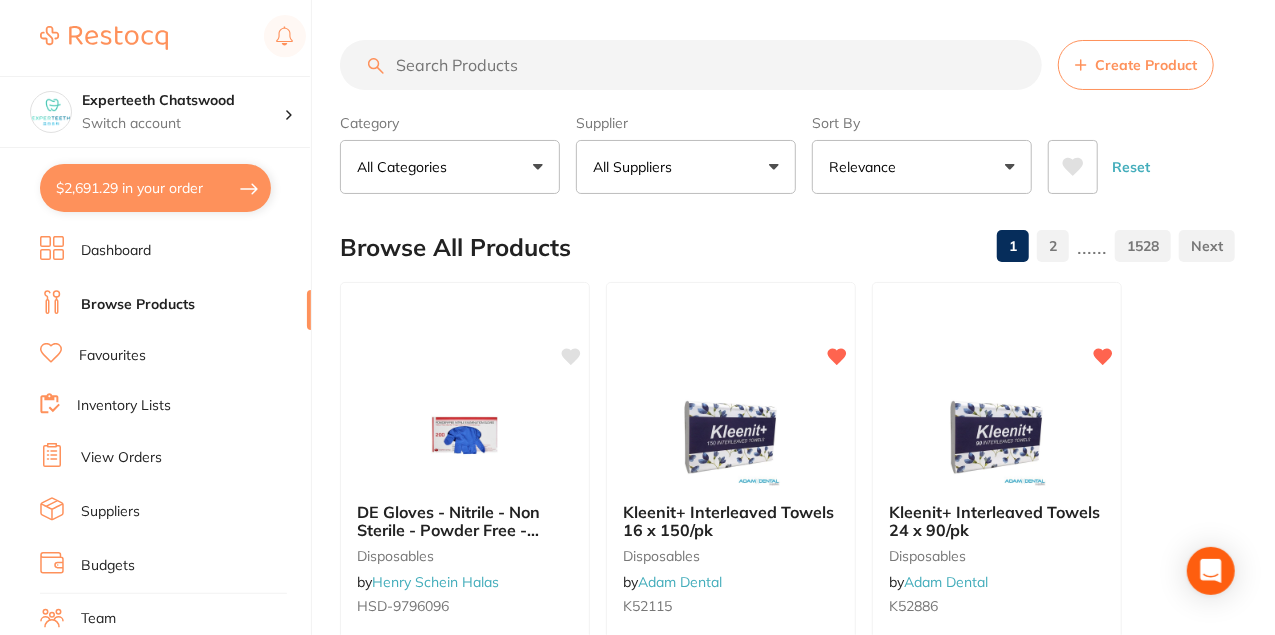 type 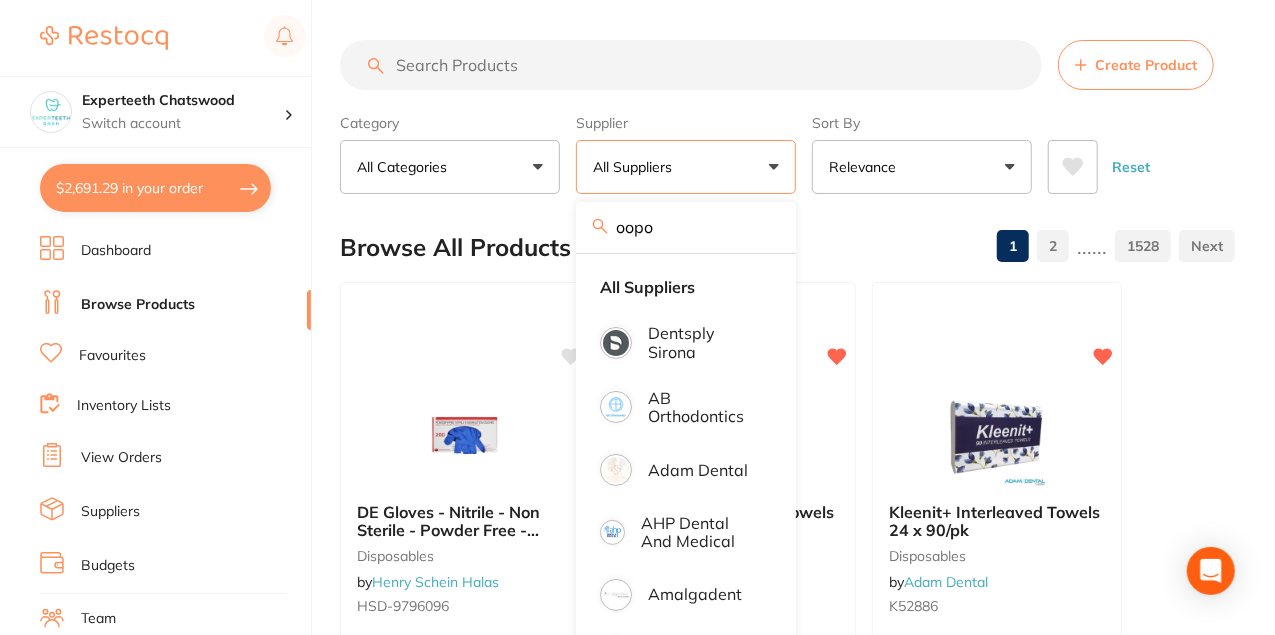 type on "[BRAND]" 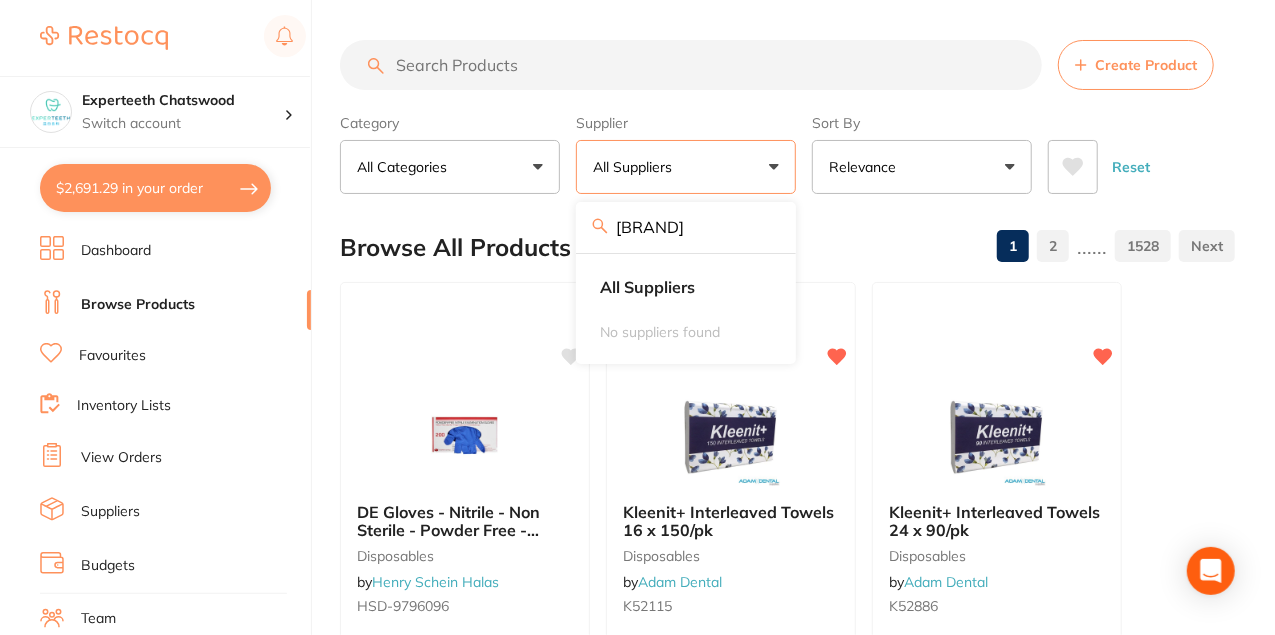 drag, startPoint x: 693, startPoint y: 226, endPoint x: 568, endPoint y: 226, distance: 125 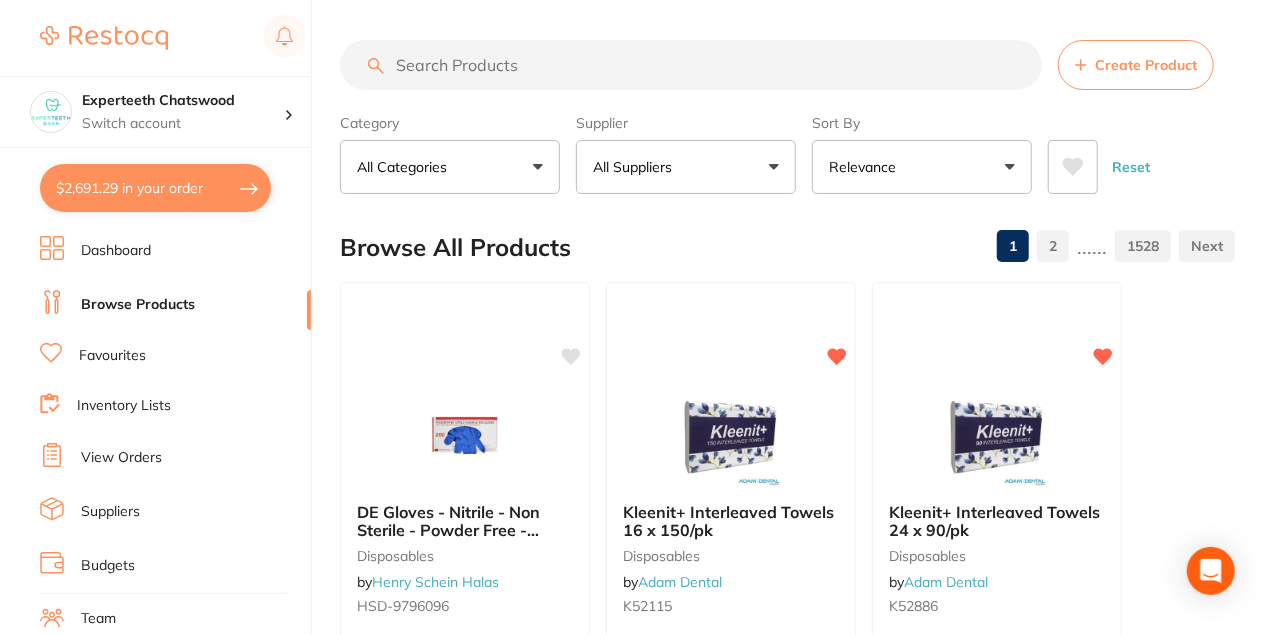 type 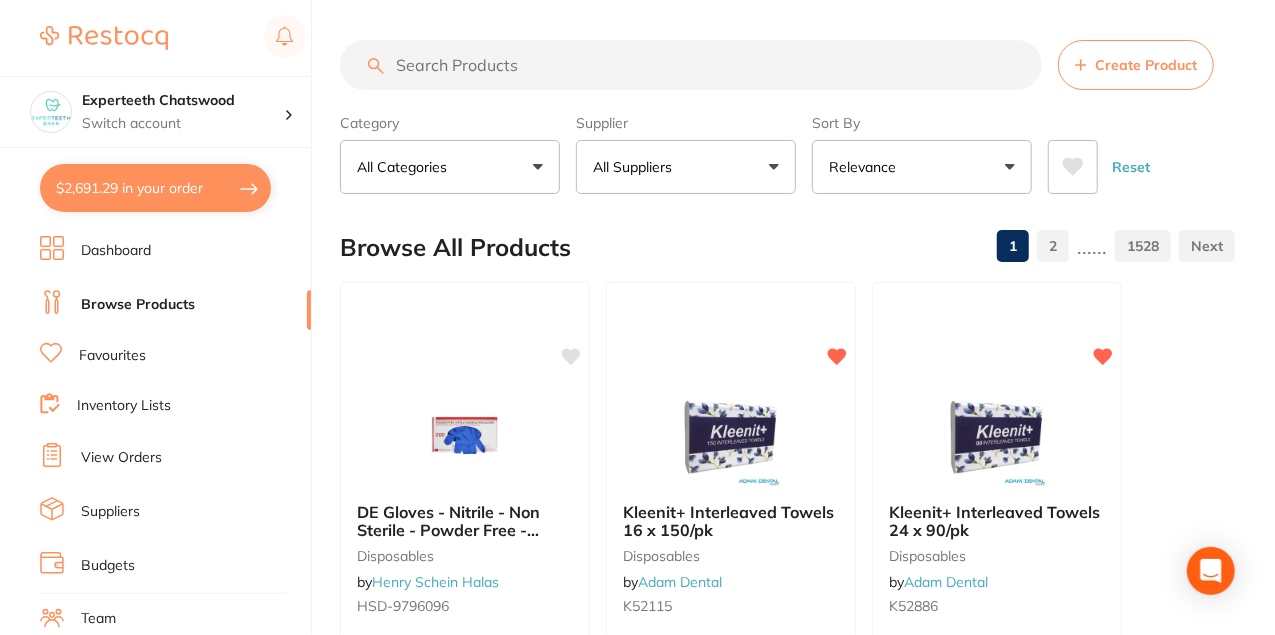 click on "All Suppliers" at bounding box center (686, 167) 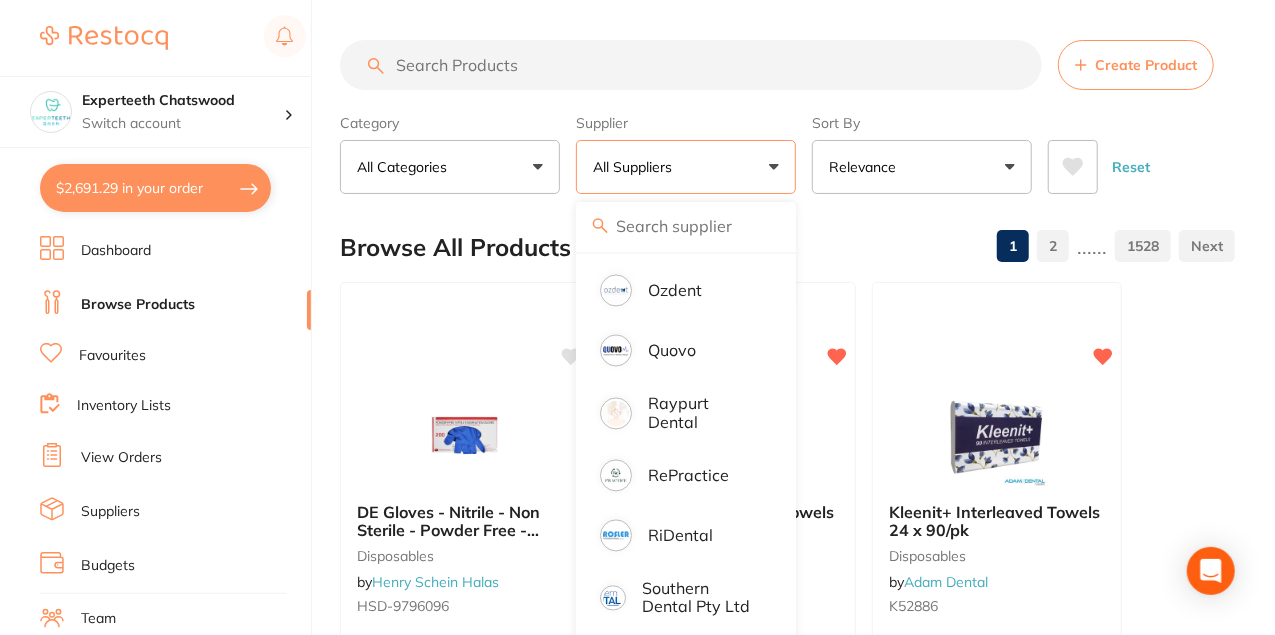 scroll, scrollTop: 2080, scrollLeft: 0, axis: vertical 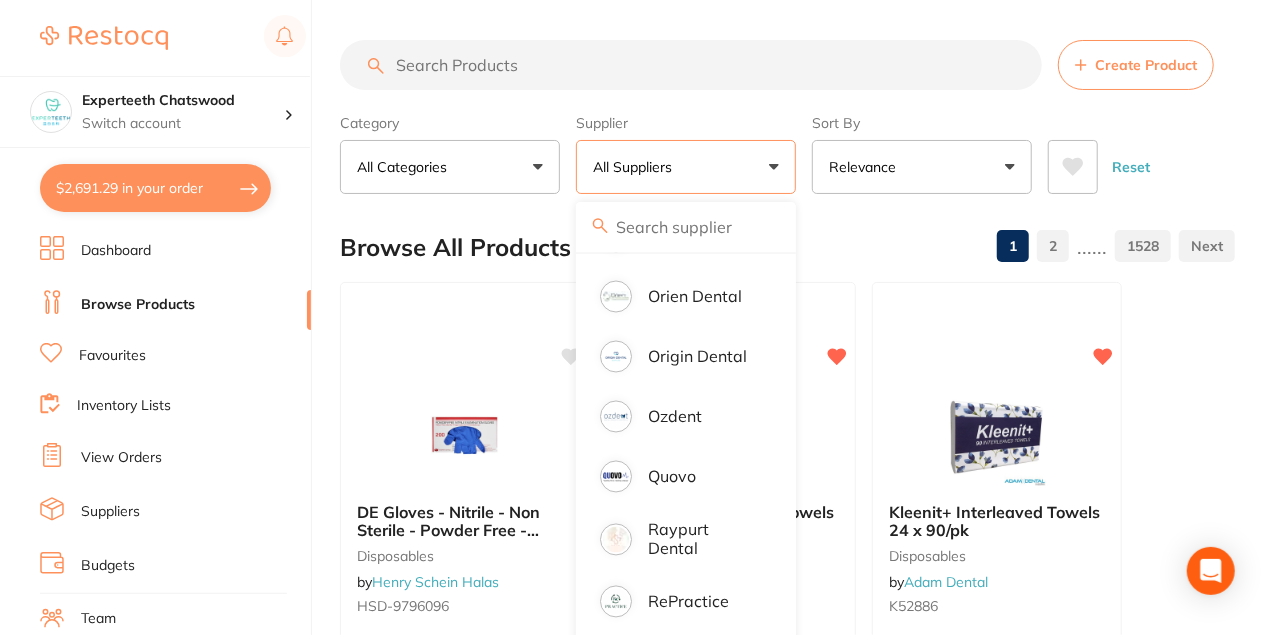 click at bounding box center [691, 65] 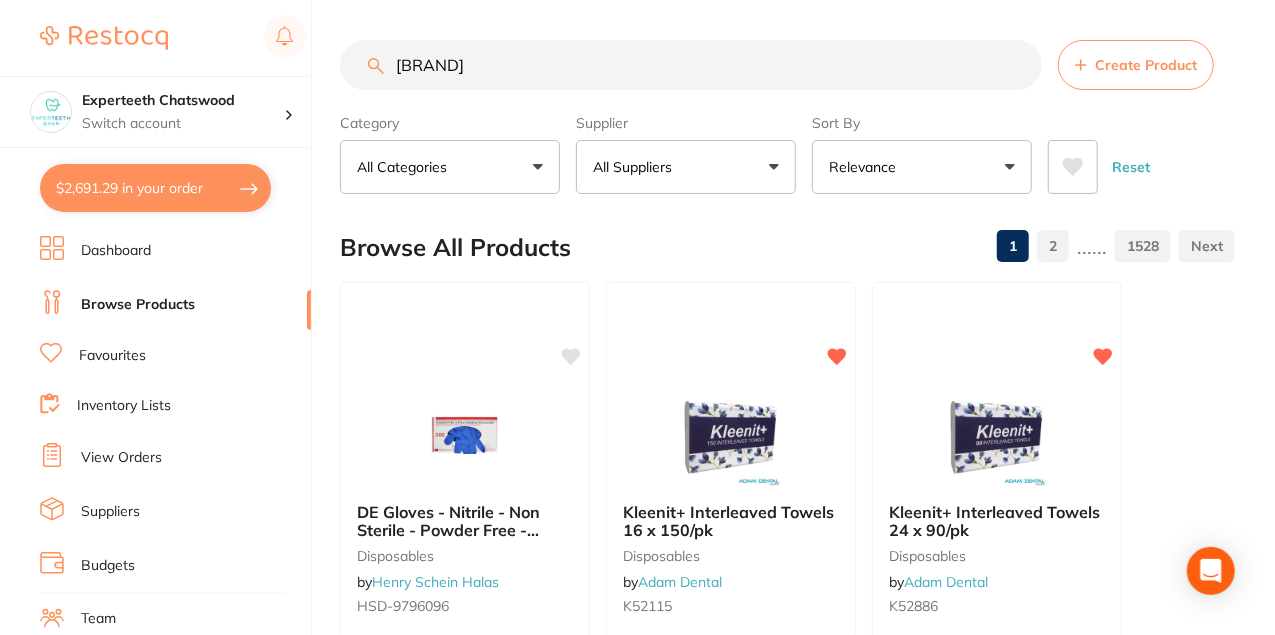 scroll, scrollTop: 0, scrollLeft: 0, axis: both 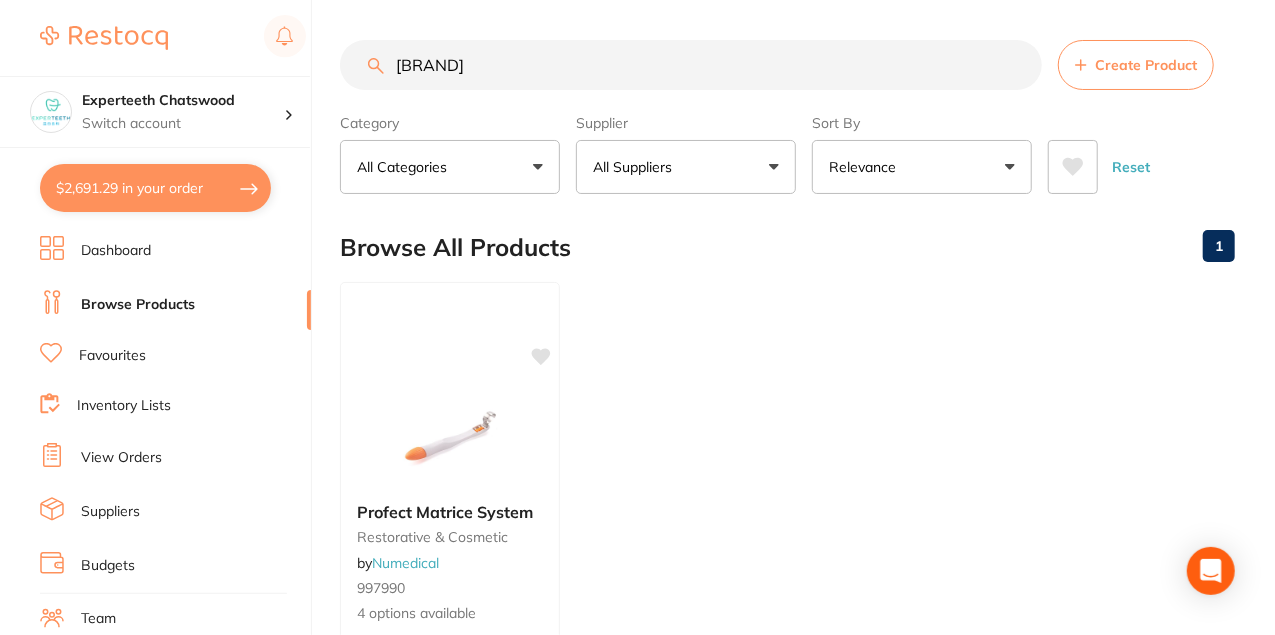 type on "o" 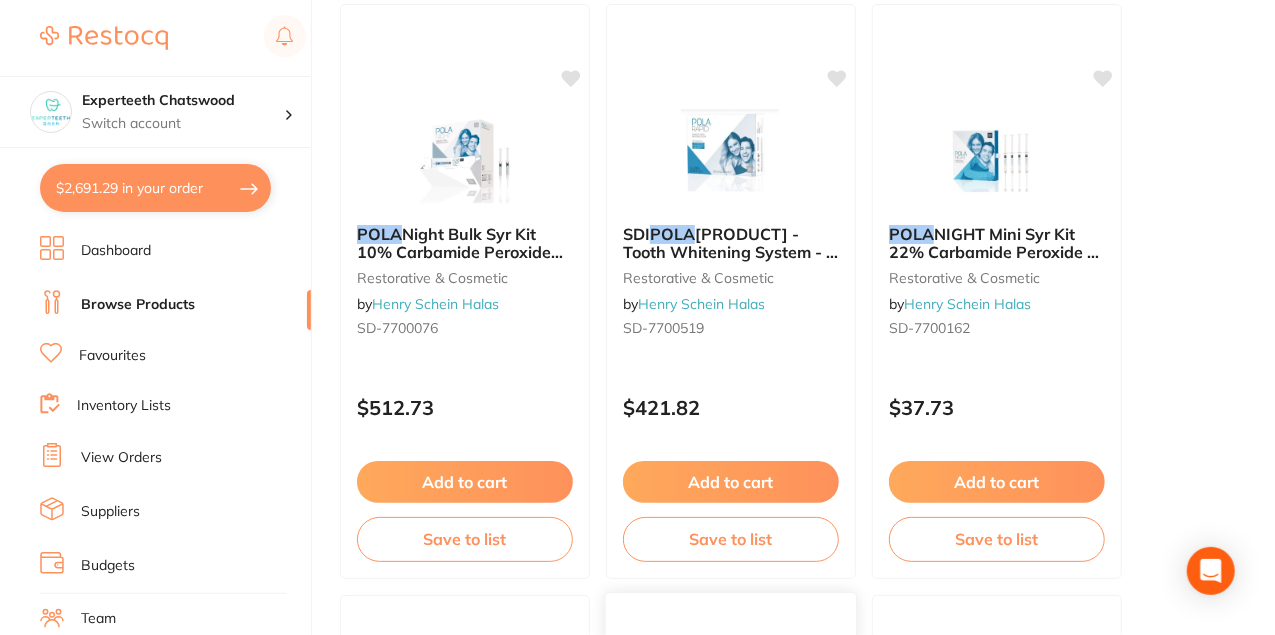 scroll, scrollTop: 266, scrollLeft: 0, axis: vertical 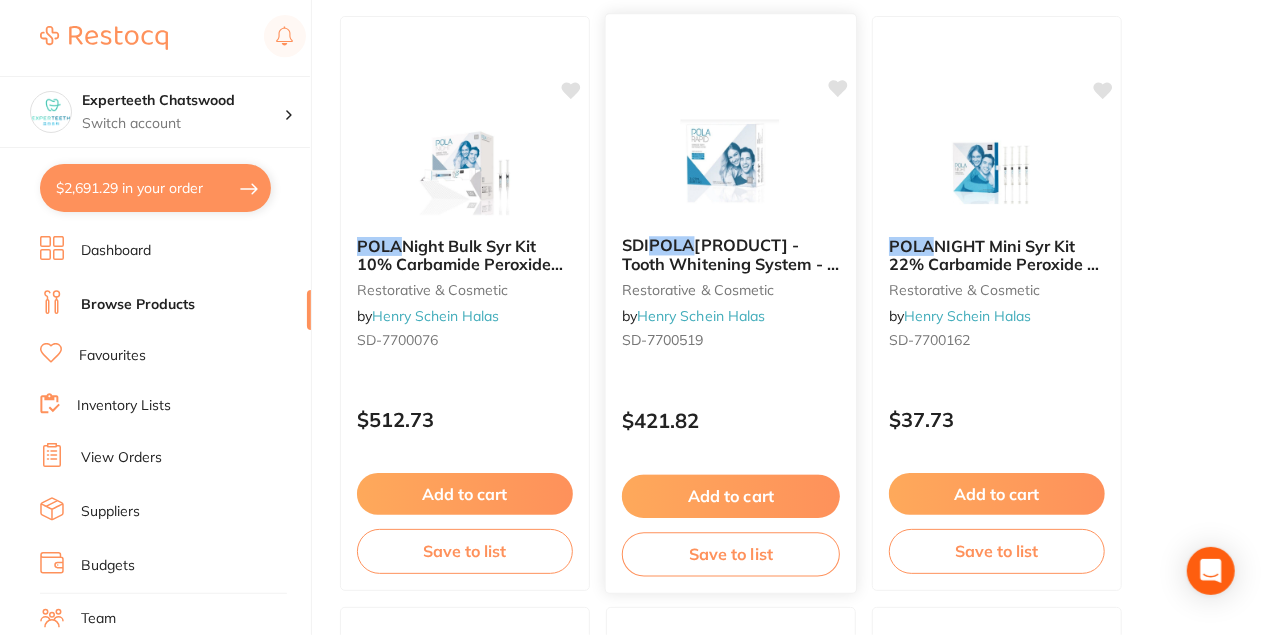 type on "Pola" 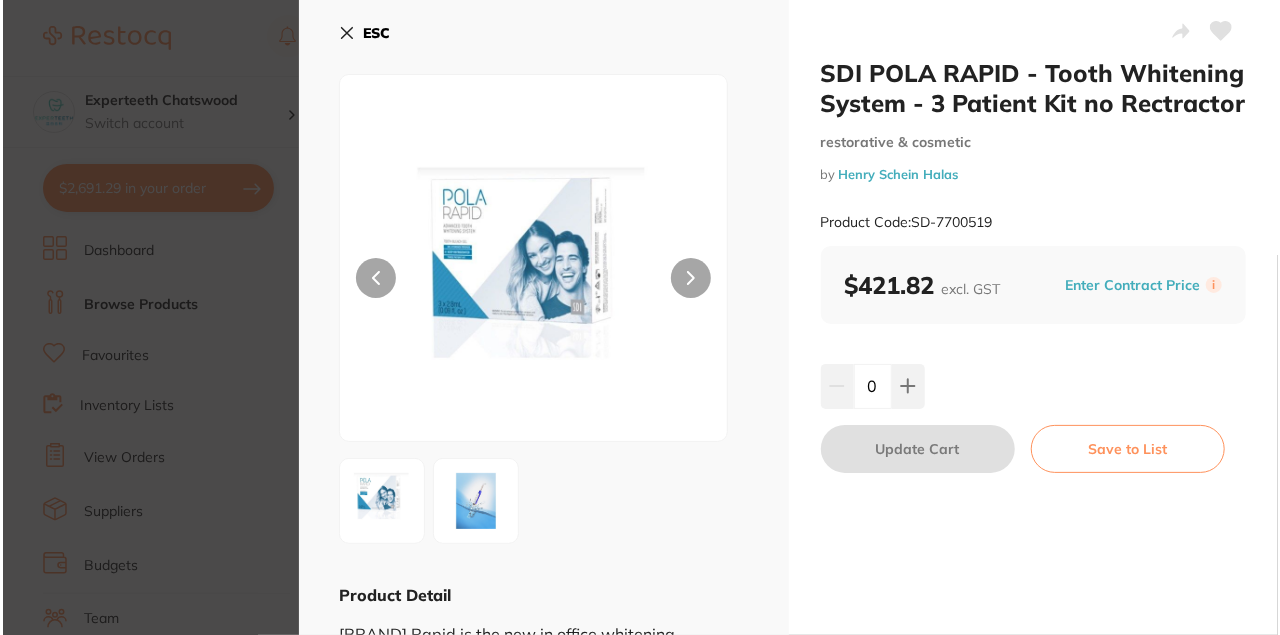 scroll, scrollTop: 0, scrollLeft: 0, axis: both 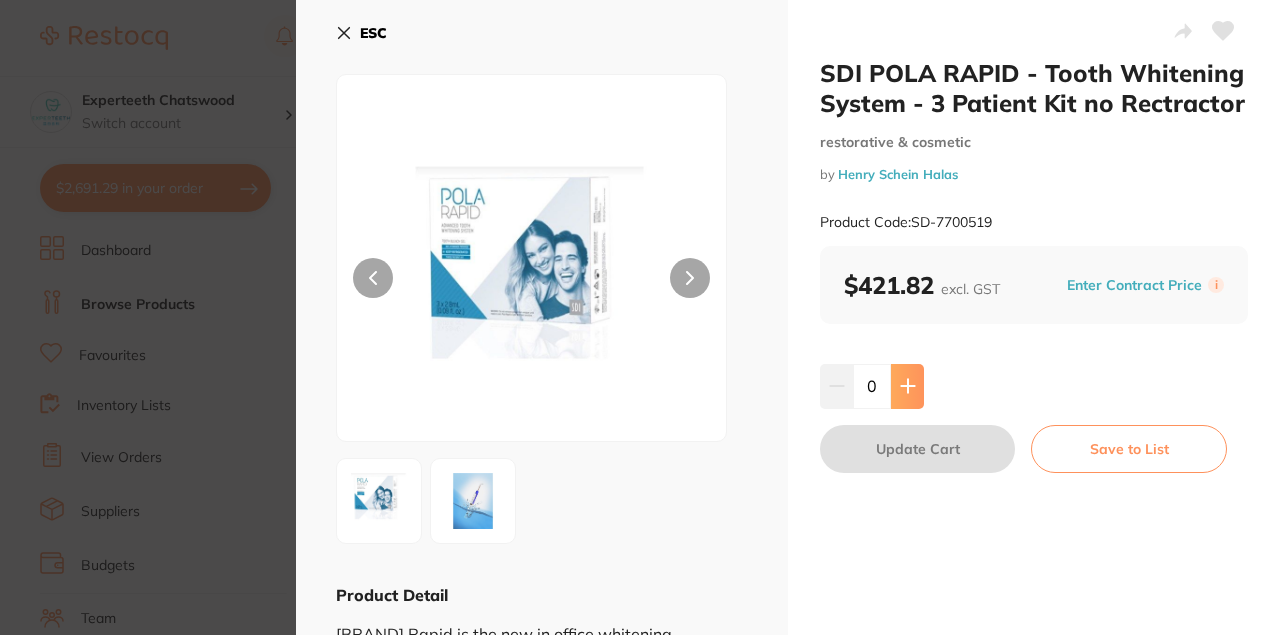 click 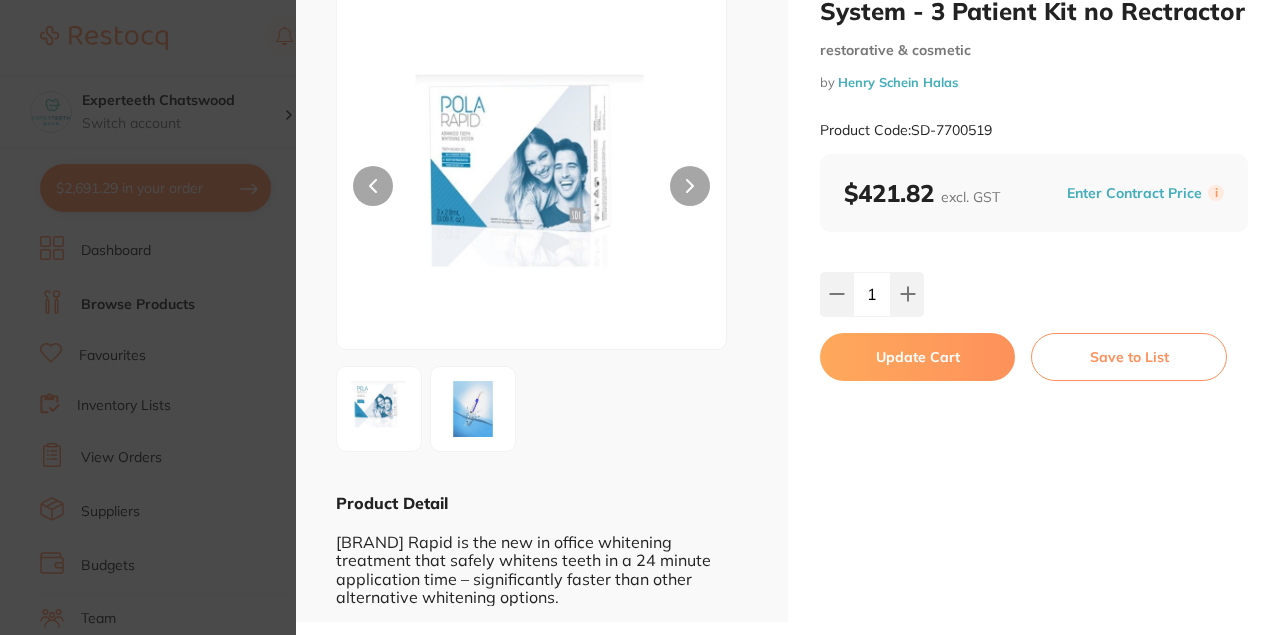 scroll, scrollTop: 88, scrollLeft: 0, axis: vertical 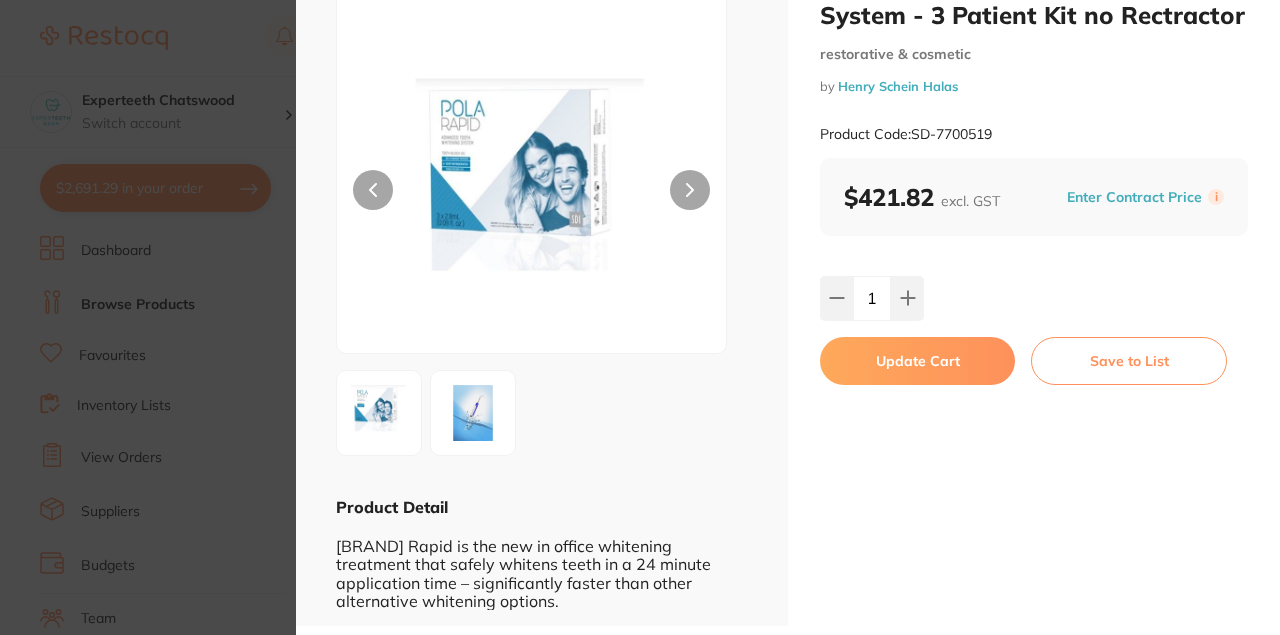 click on "Update Cart" at bounding box center [917, 361] 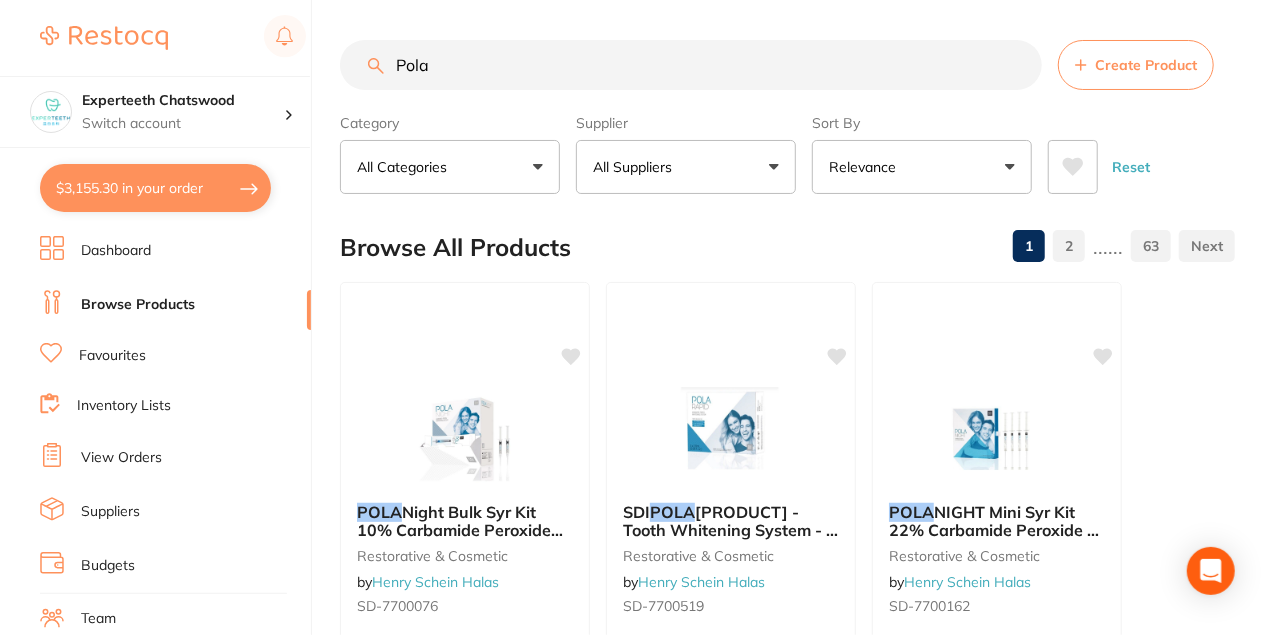 scroll, scrollTop: 0, scrollLeft: 0, axis: both 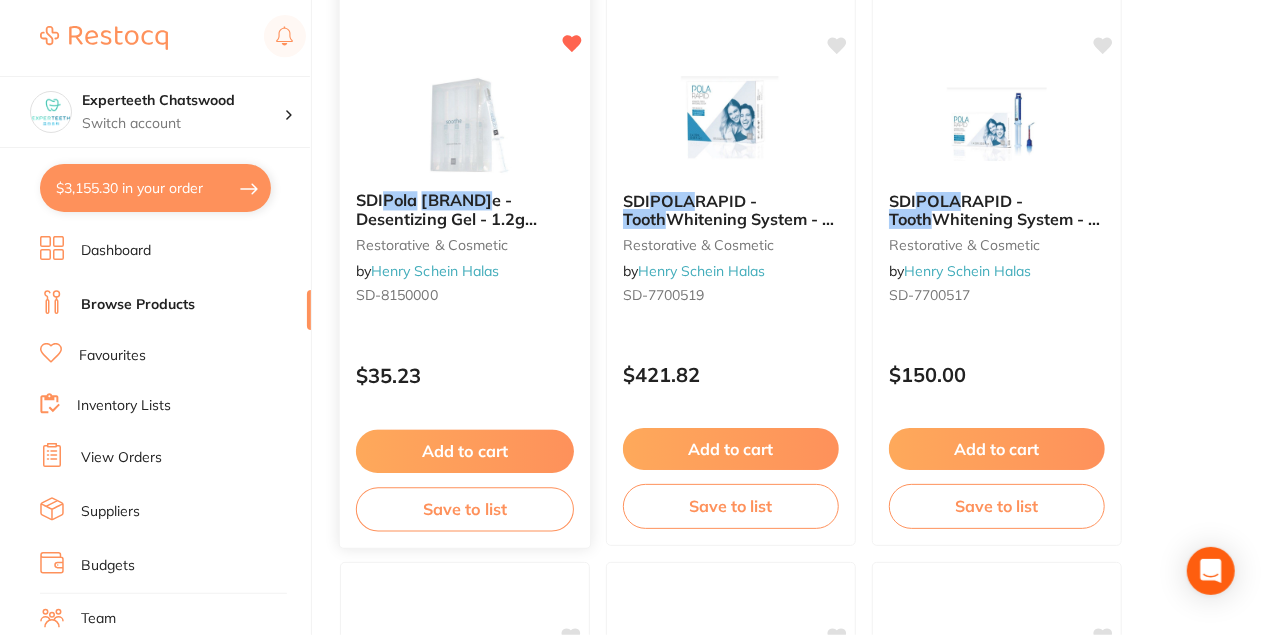 type on "Pola sooth" 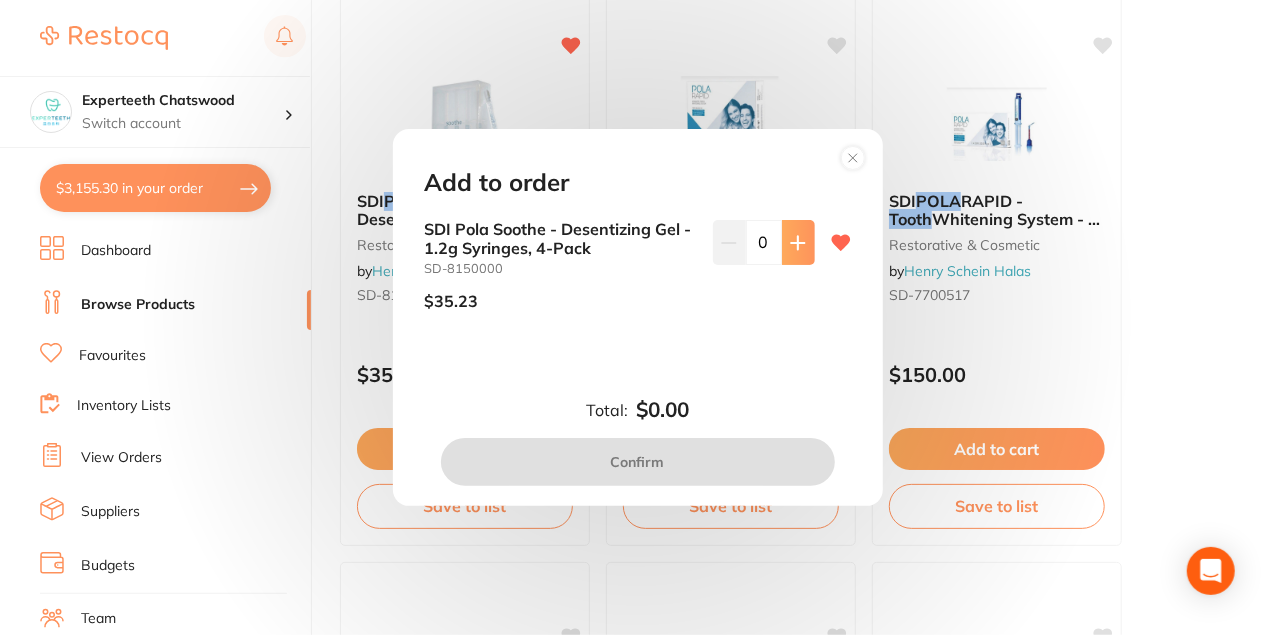 click 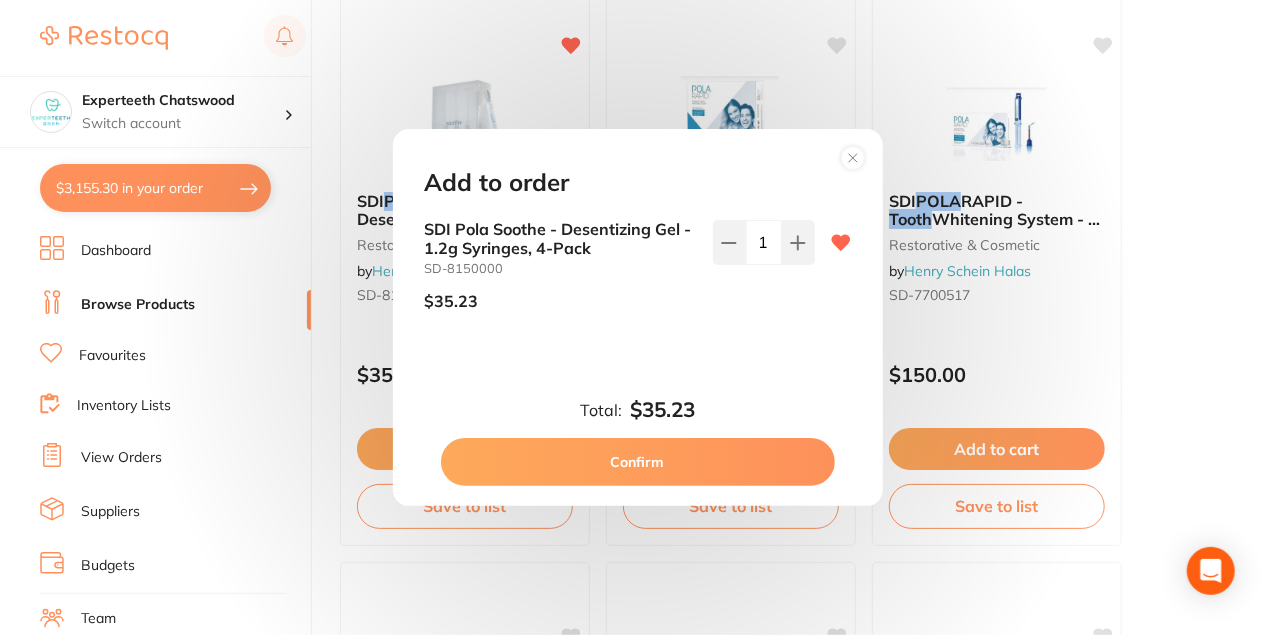 click on "Confirm" at bounding box center (638, 462) 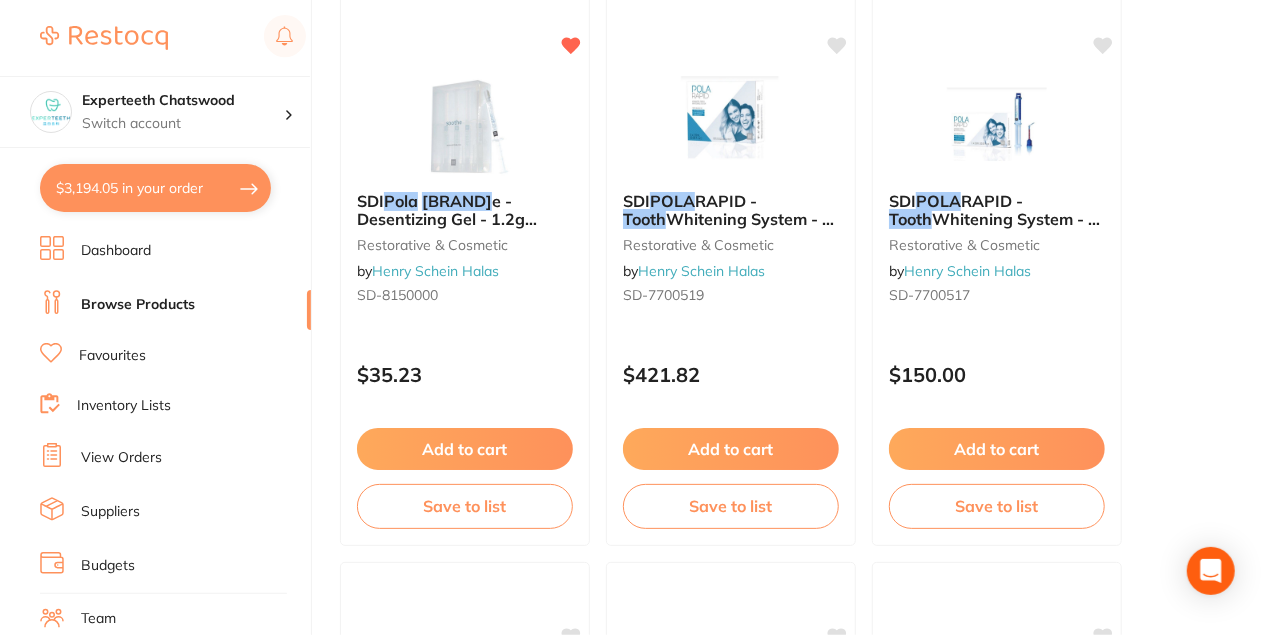 click on "$3,194.05   in your order" at bounding box center (155, 188) 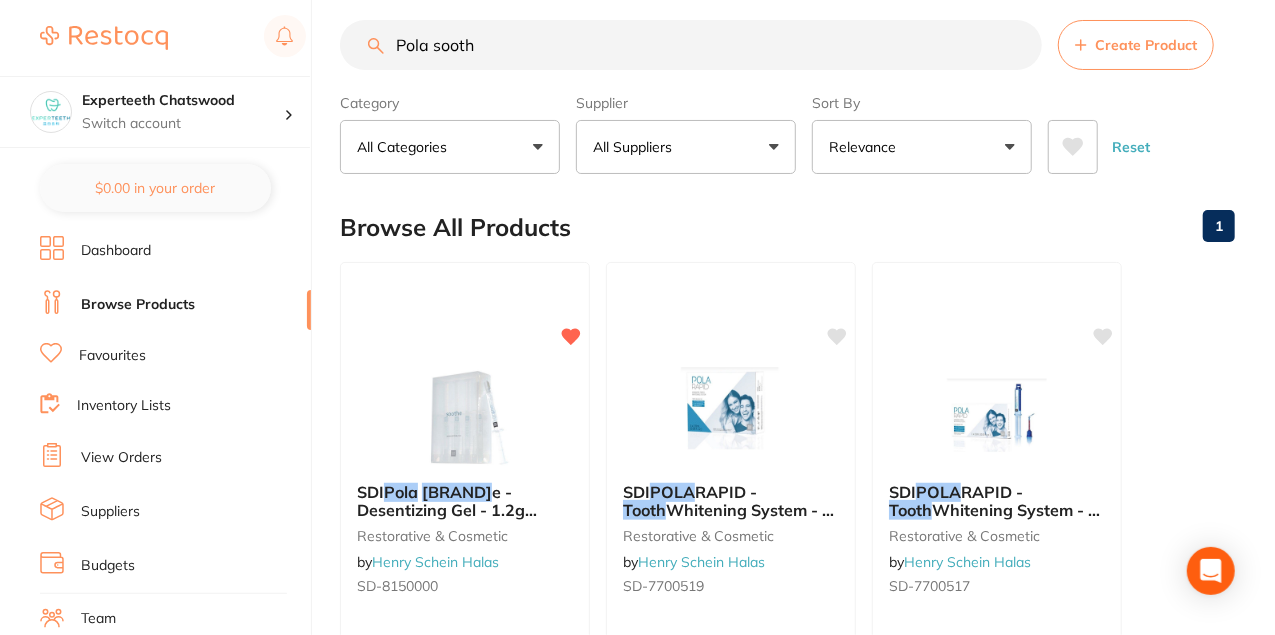 scroll, scrollTop: 0, scrollLeft: 0, axis: both 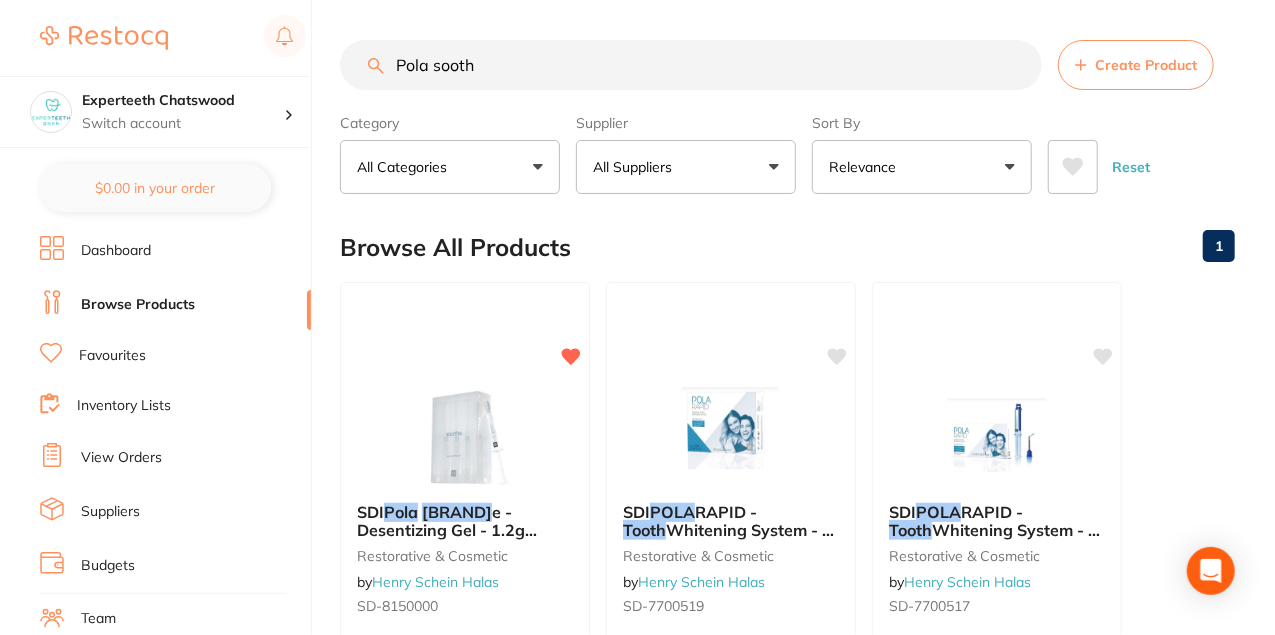 click on "Browse Products" at bounding box center [138, 305] 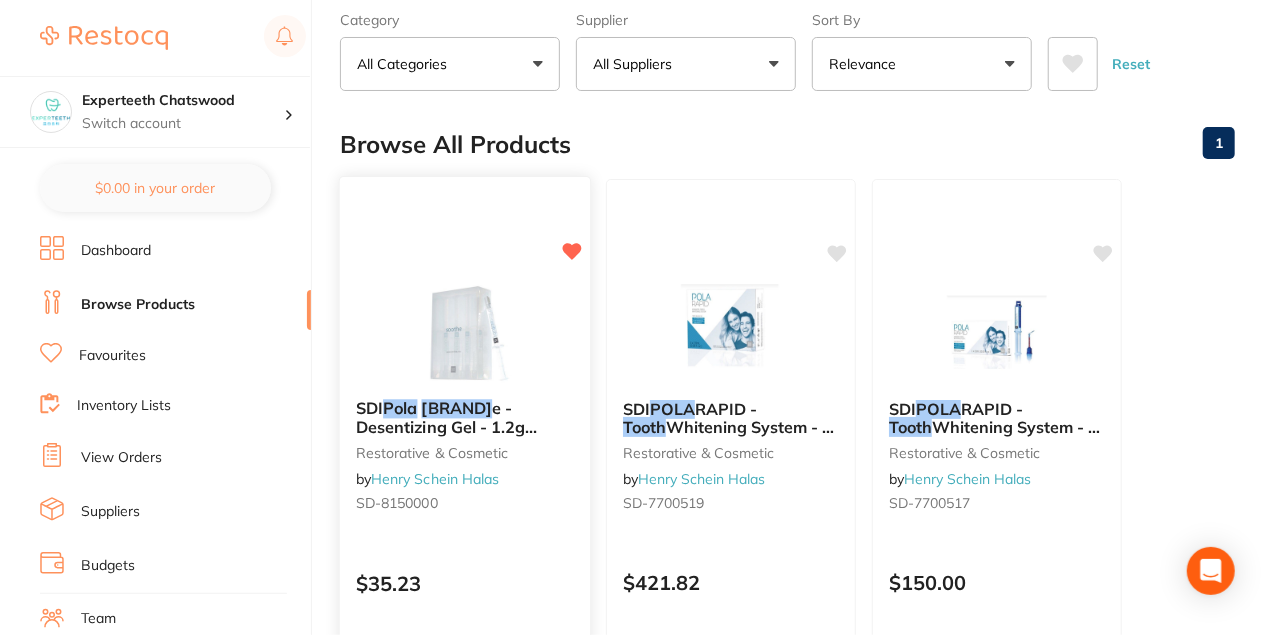 scroll, scrollTop: 222, scrollLeft: 0, axis: vertical 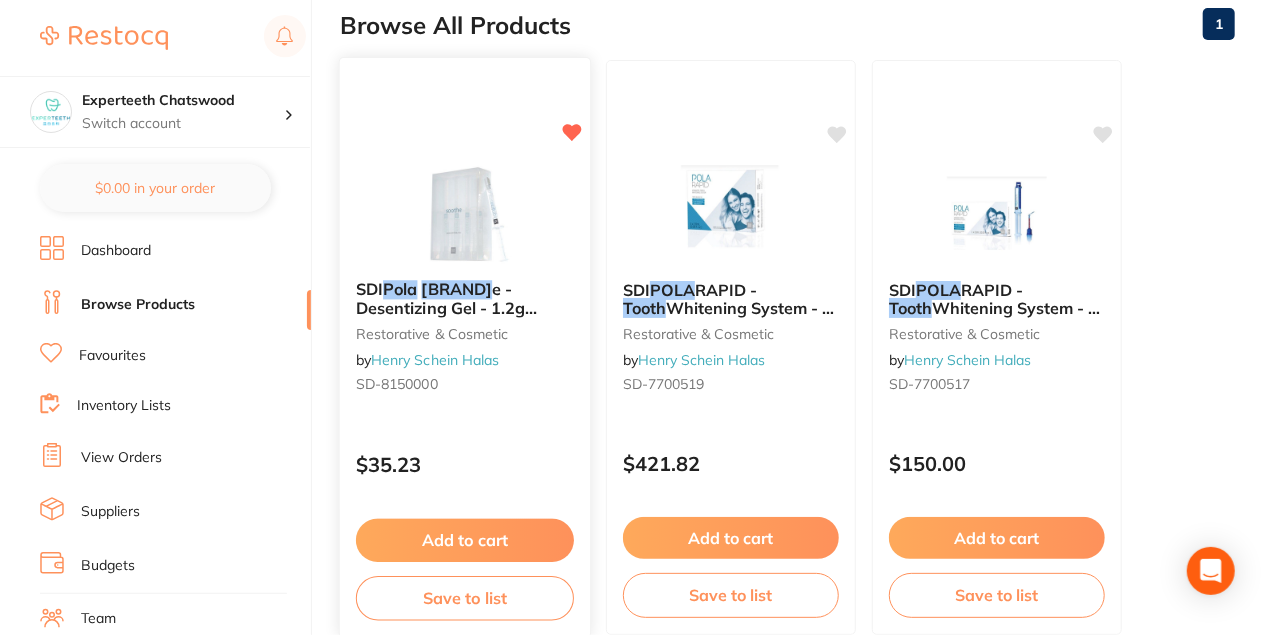 click on "Add to cart" at bounding box center (465, 540) 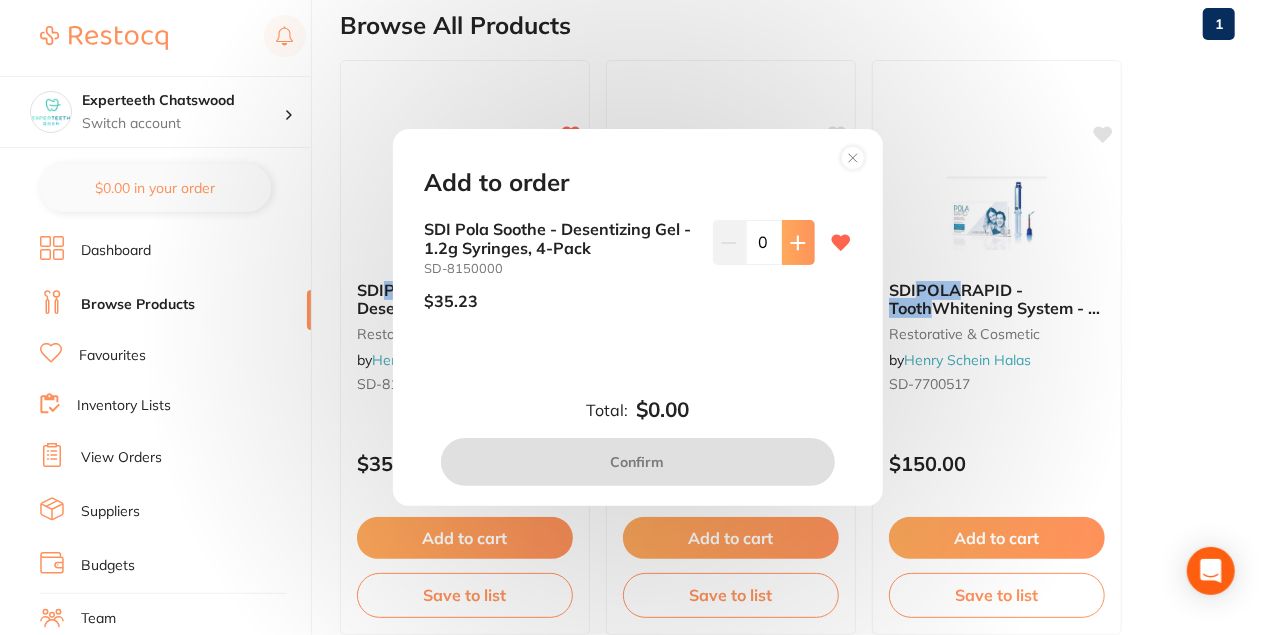 click at bounding box center [798, 242] 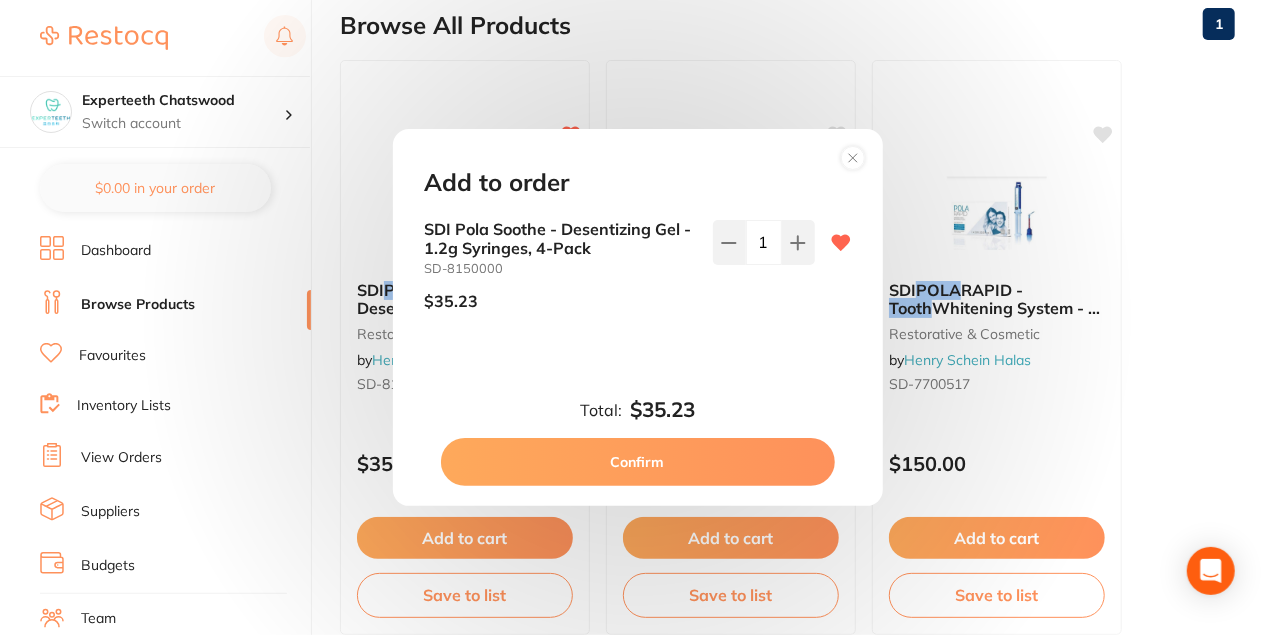 click on "Confirm" at bounding box center (638, 462) 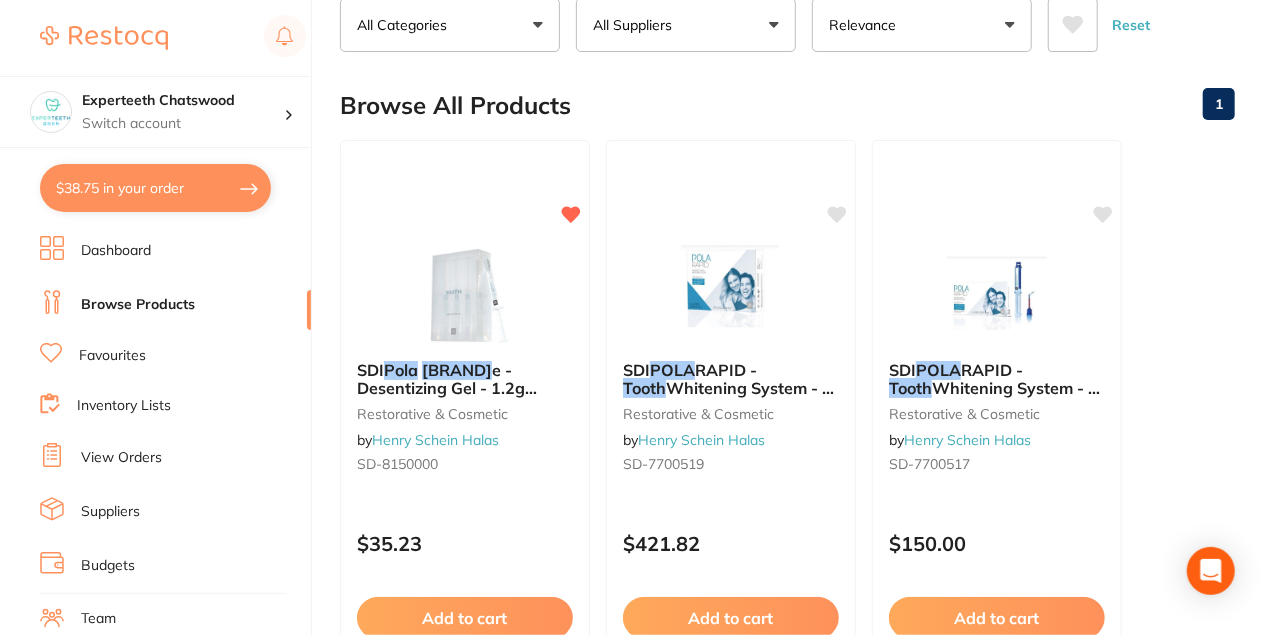 scroll, scrollTop: 0, scrollLeft: 0, axis: both 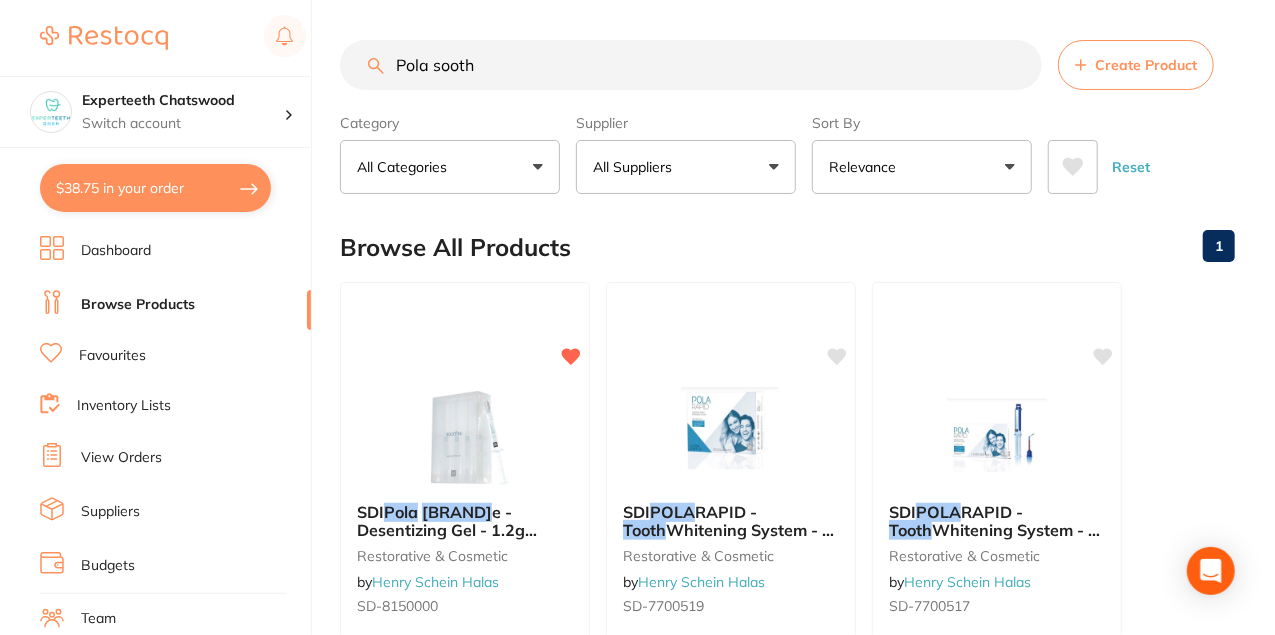 click on "Pola sooth" at bounding box center (691, 65) 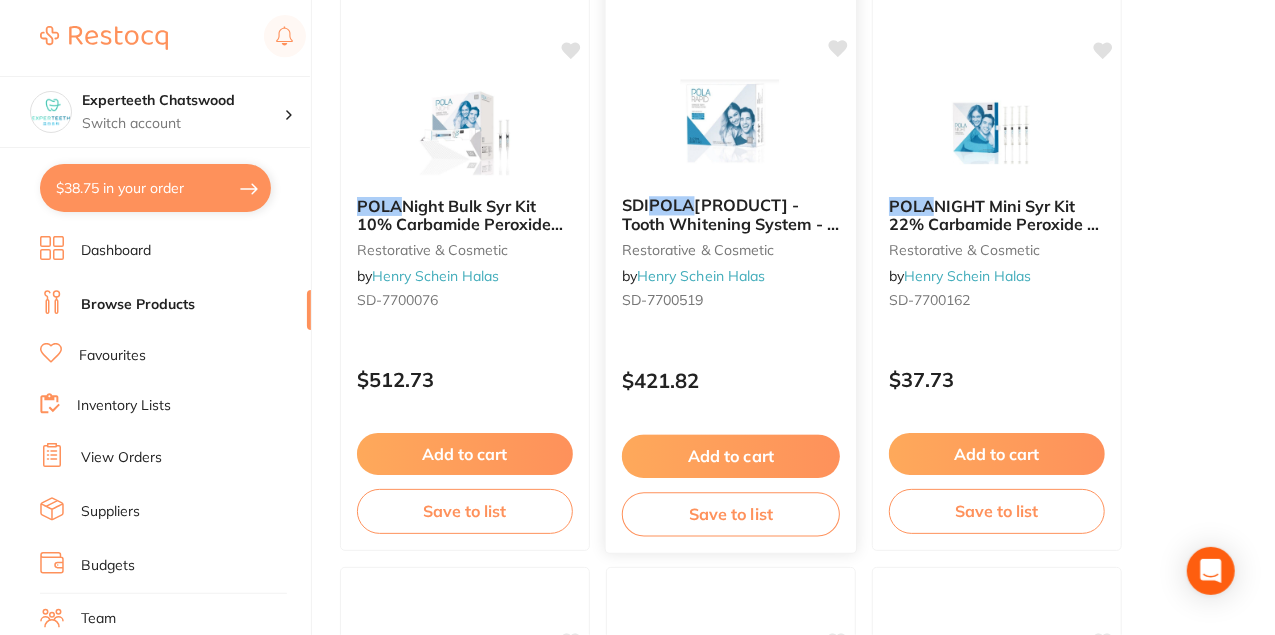 scroll, scrollTop: 311, scrollLeft: 0, axis: vertical 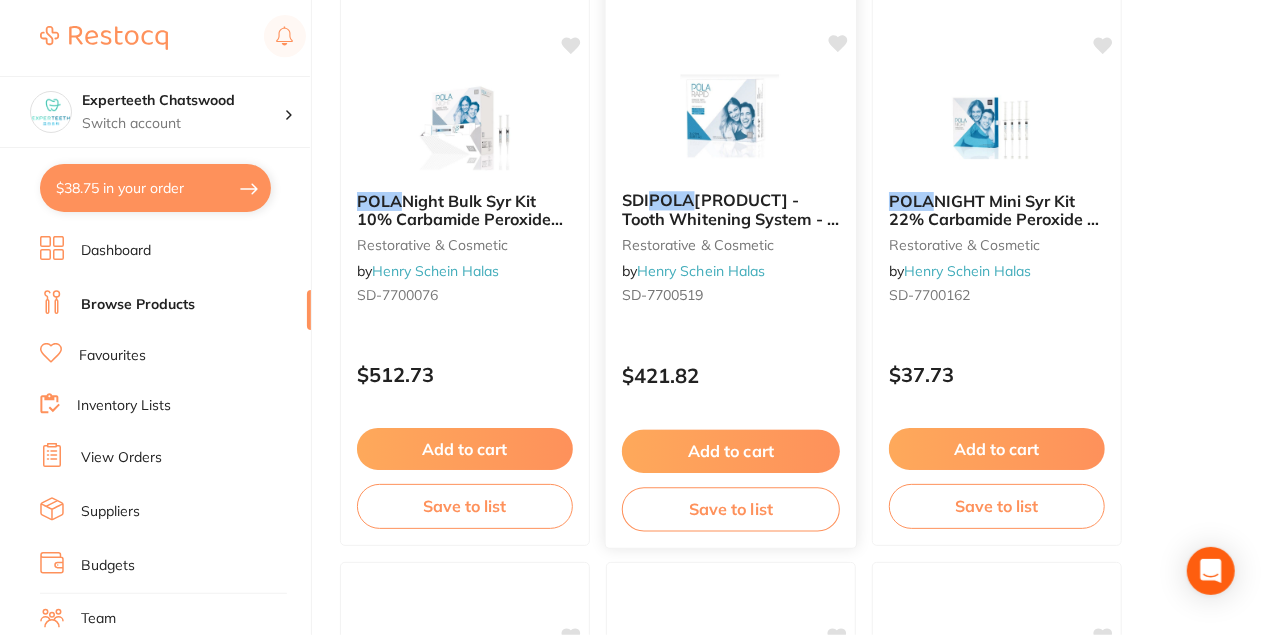 type on "Pola" 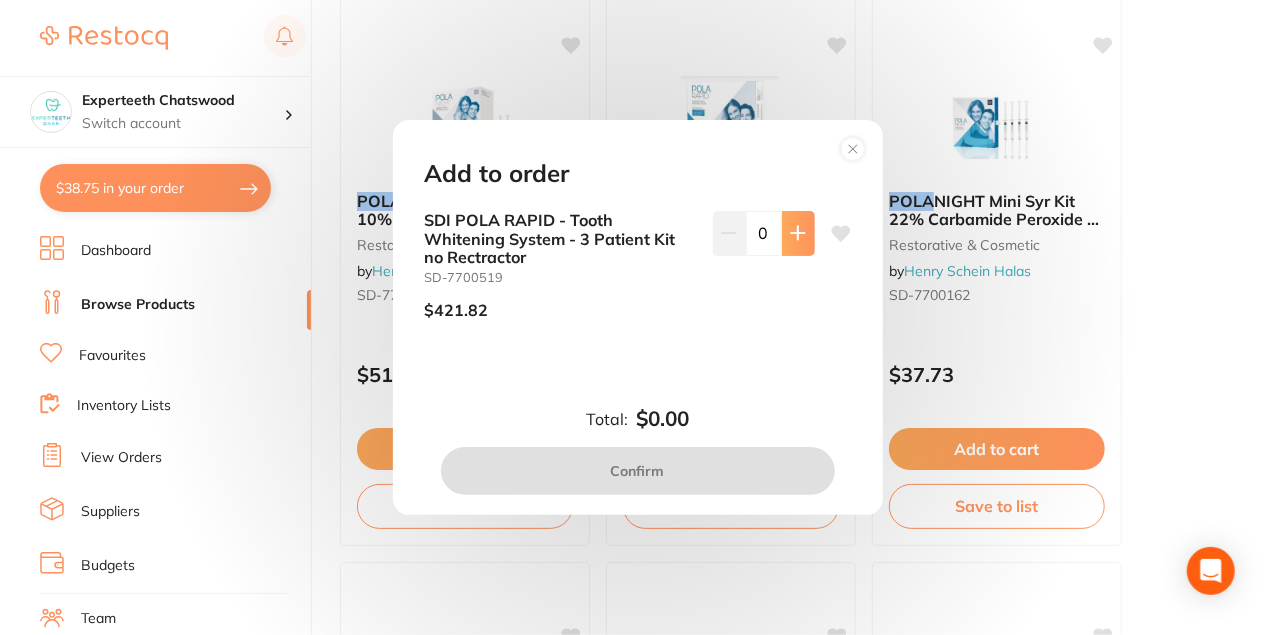 click 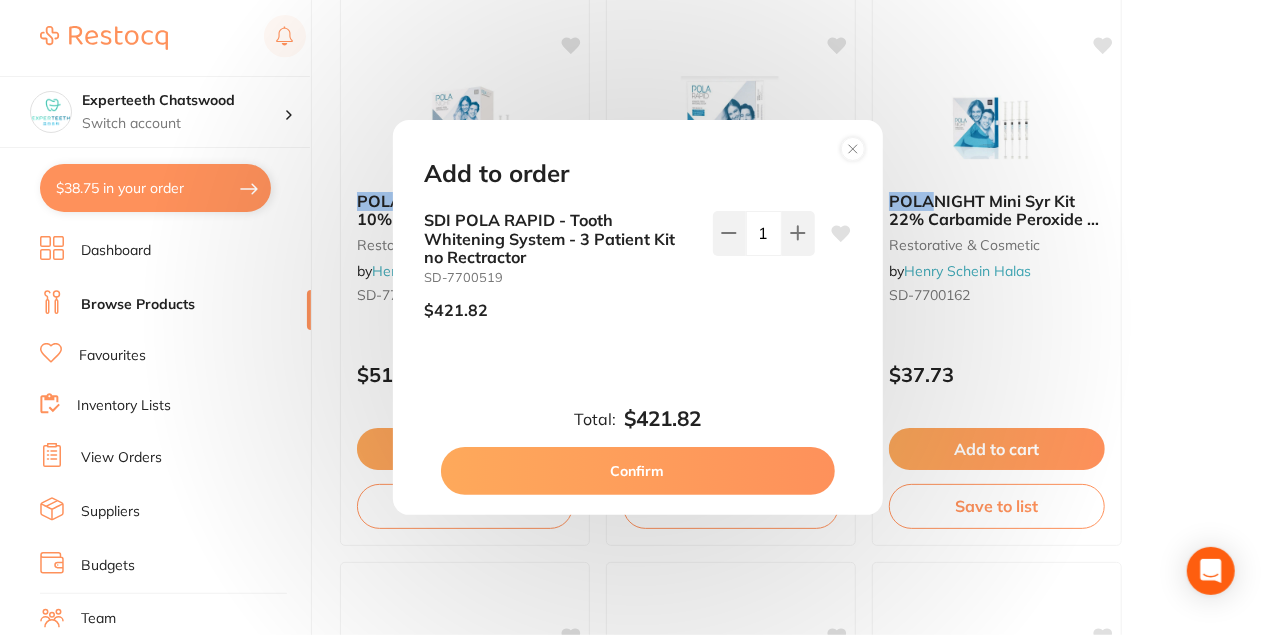 click on "Confirm" at bounding box center [638, 471] 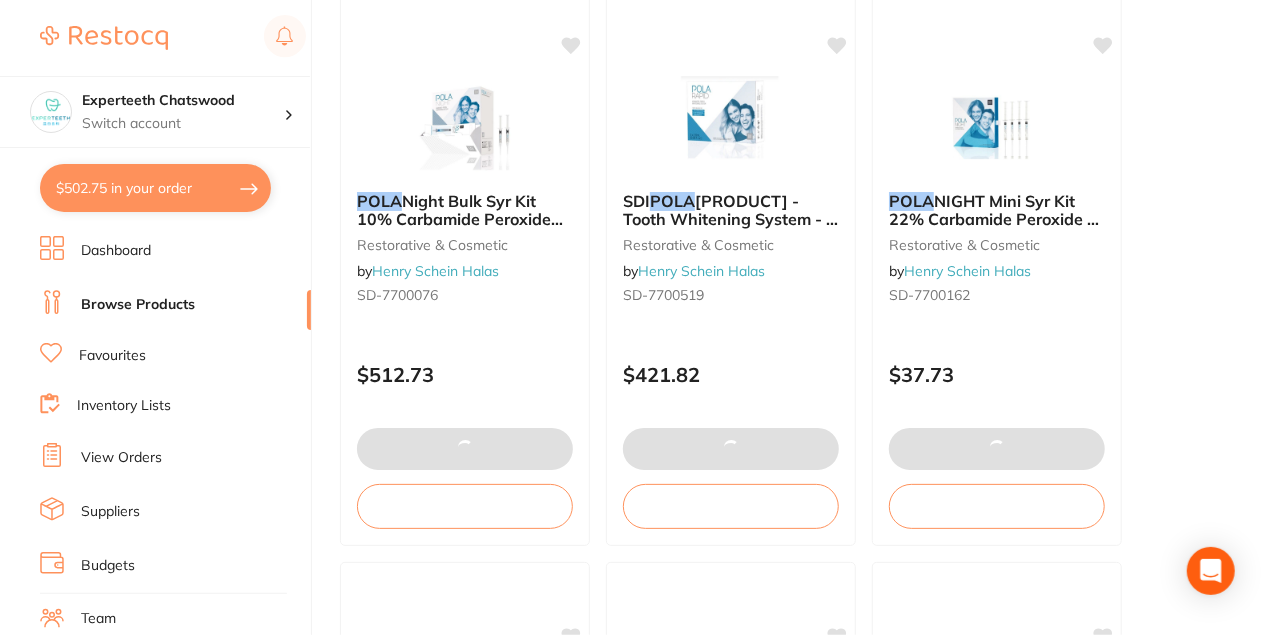 checkbox on "true" 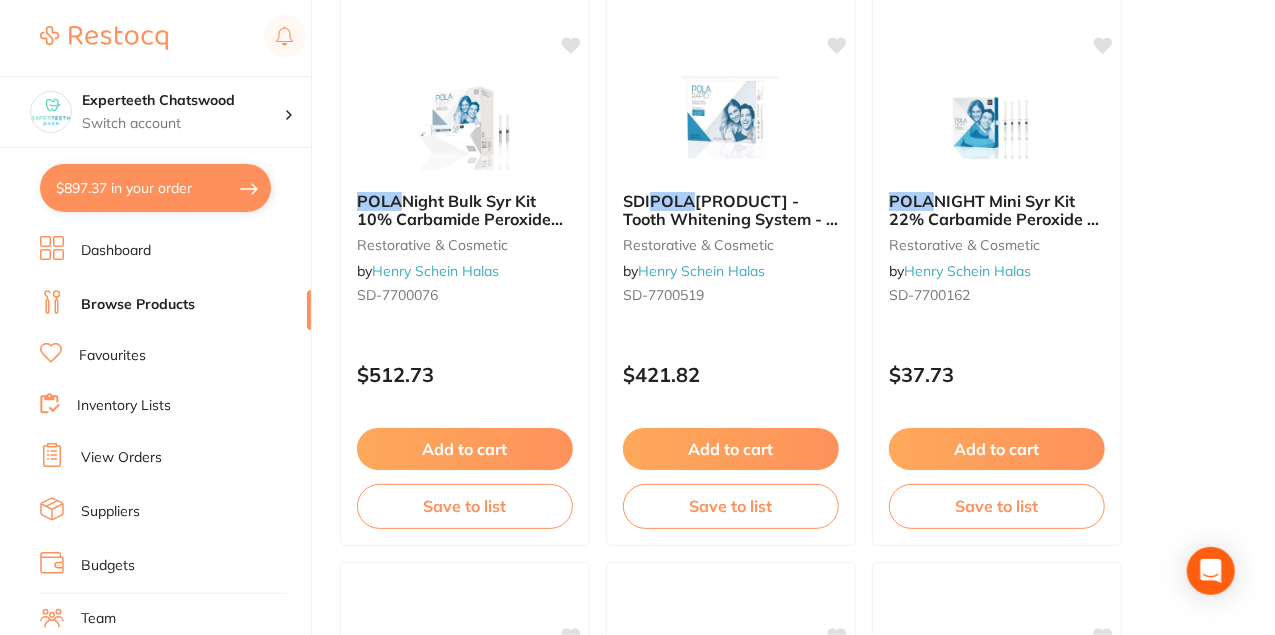 type on "2" 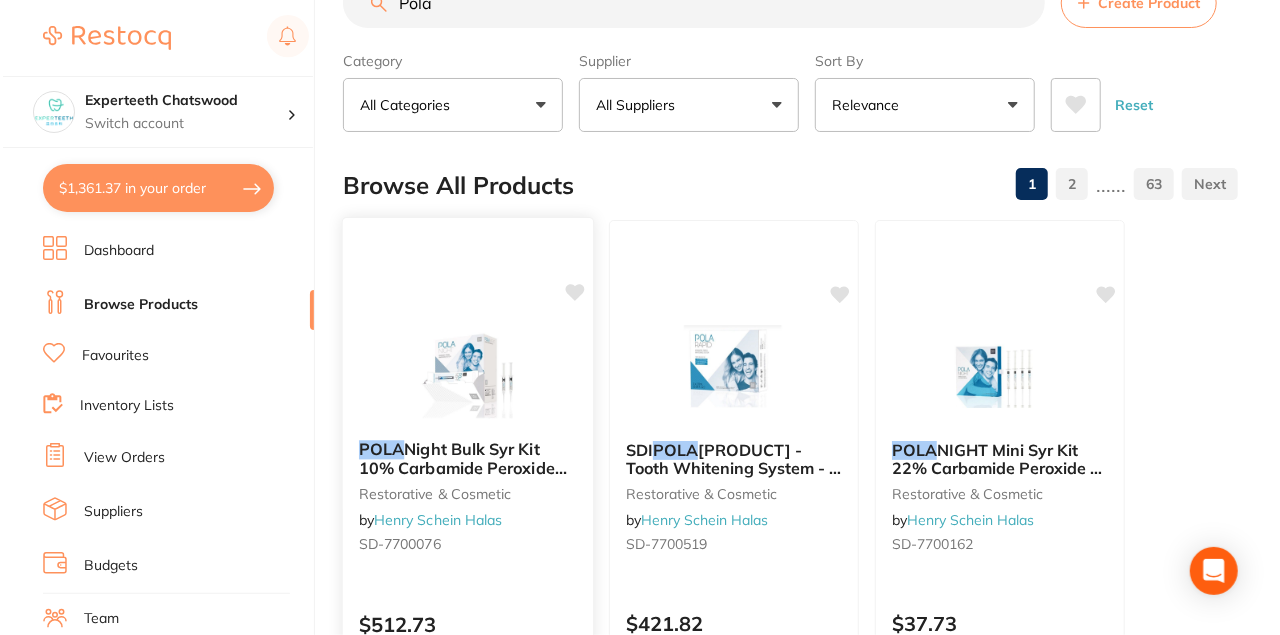scroll, scrollTop: 0, scrollLeft: 0, axis: both 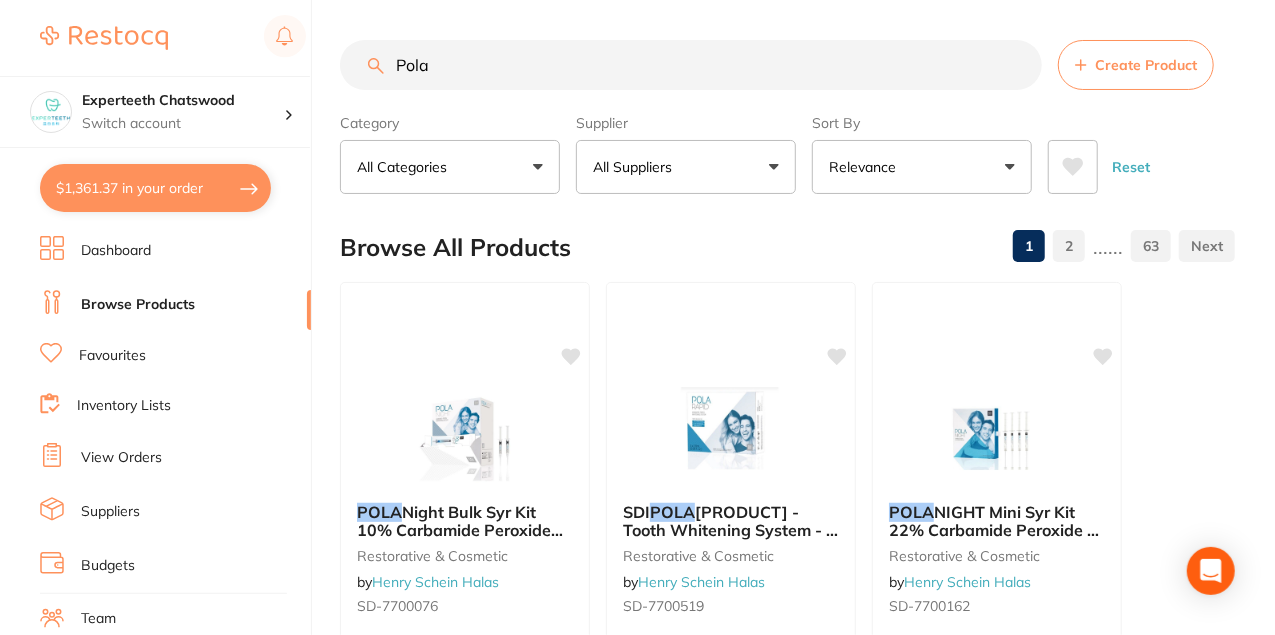 click on "Pola" at bounding box center [691, 65] 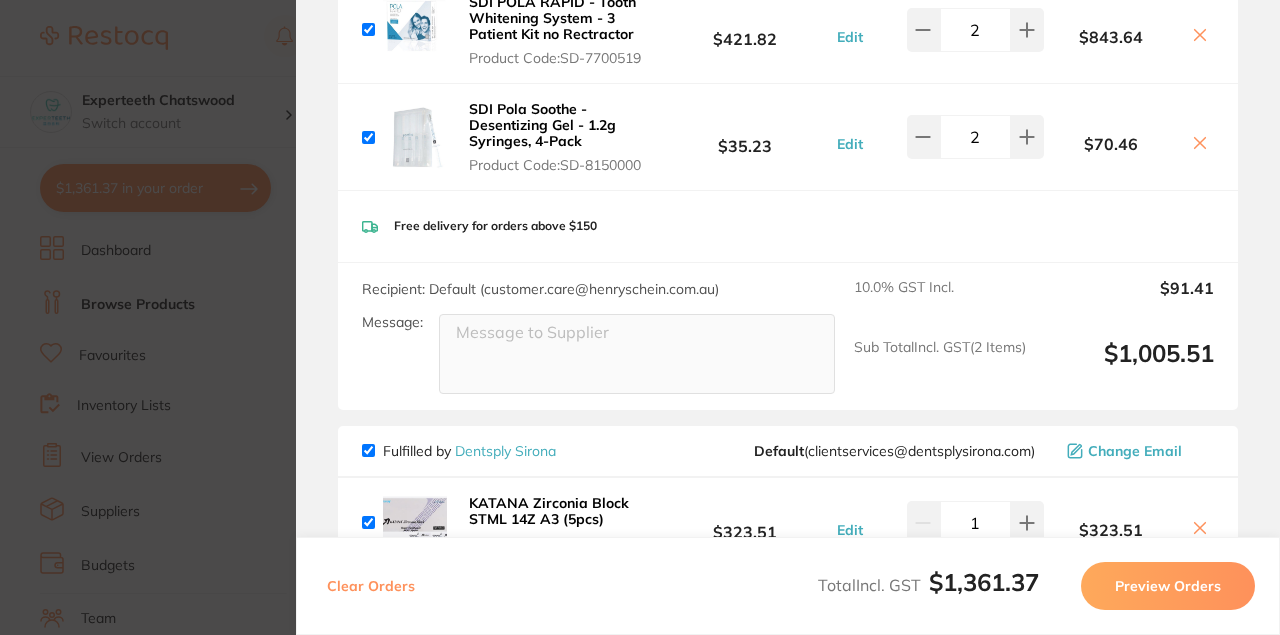 scroll, scrollTop: 267, scrollLeft: 0, axis: vertical 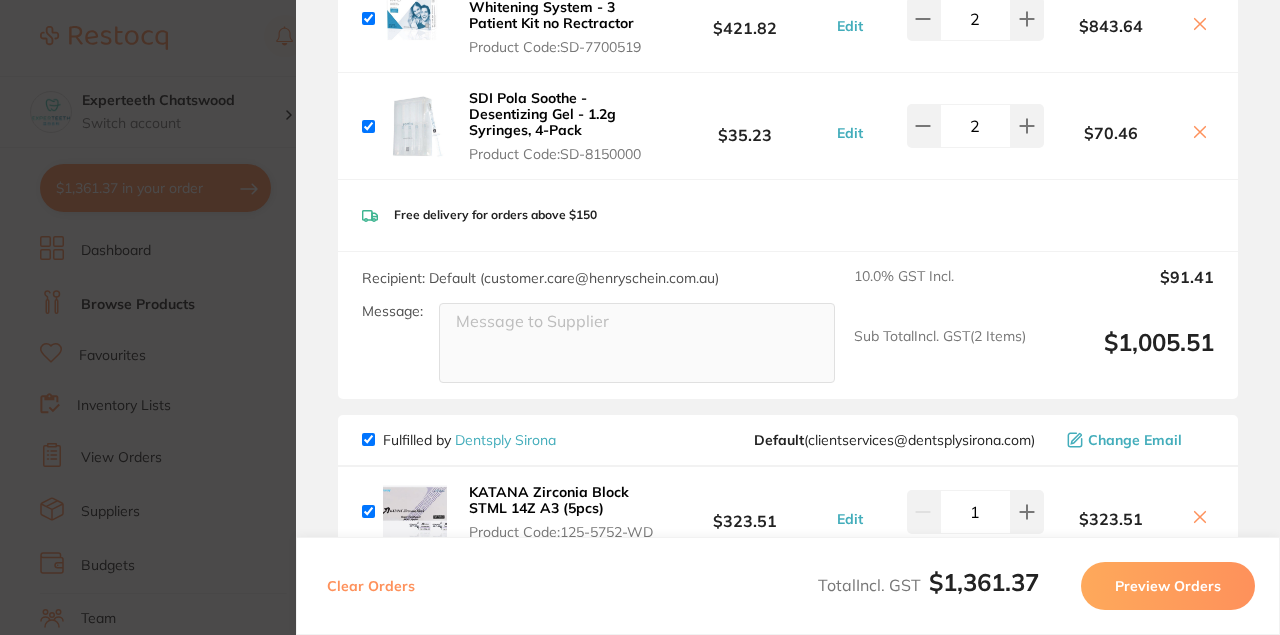 click on "Update RRP Set your pre negotiated price for this item. Item Agreed RRP (excl. GST) --   Update as new default RRP Update RRP Review Orders Your orders are being processed and we will notify you once we have placed the orders. You may close this window Back to Preview Orders Aug 4 2025, 13:07 Henry Schein Halas # 88207 Dentsply Sirona # 88819 Deliver To [NAME] ( [NAME] ) Suite 502/71-73 Archer Street, [CITY], [STATE] [ZIP]  (02) 9410 1080 manager.[DOMAIN] Select All Price Quantity Total Fulfilled by   Henry Schein Halas Default ( [EMAIL] ) Change Email   SDI POLA RAPID - Tooth Whitening System - 3 Patient Kit no Rectractor   Product Code:  SD-7700519     $421.82 Edit     2         $843.64   SDI Pola Soothe - Desentizing Gel - 1.2g Syringes, 4-Pack   Product Code:  SD-8150000     $35.23 Edit     2         $70.46   SDI POLA RAPID - Tooth Whitening System - 3 Patient Kit no Rectractor   Product Code:  SD-7700519     $421.82 Edit     2                 Edit" at bounding box center (640, 317) 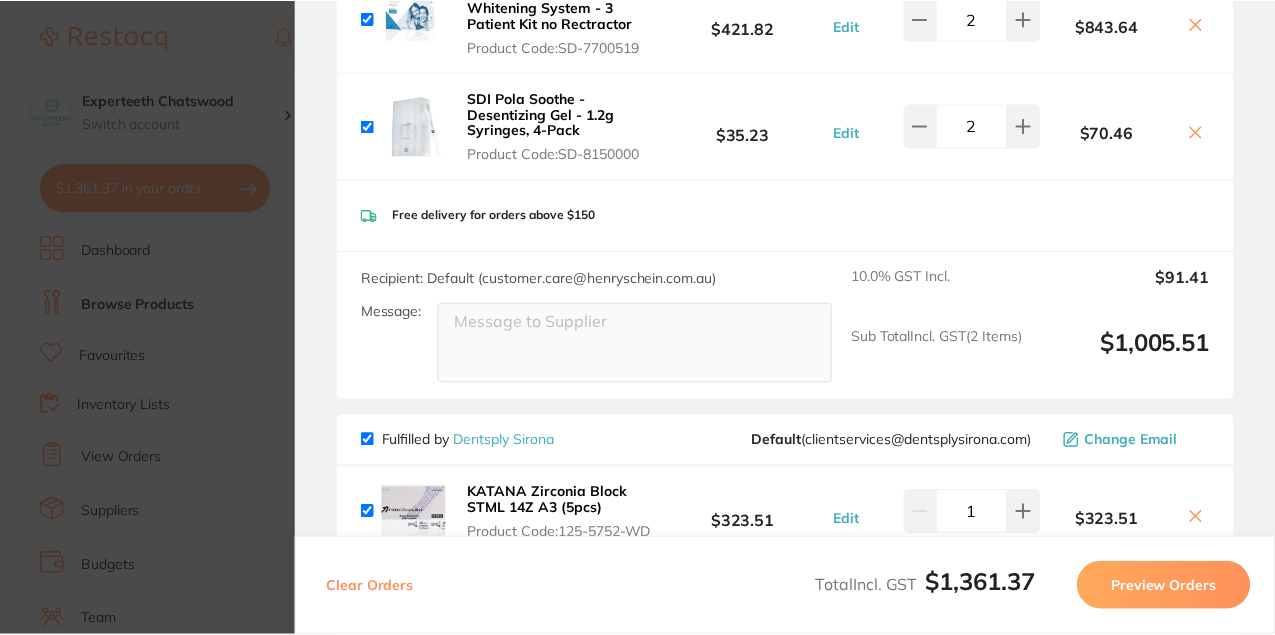scroll, scrollTop: 1, scrollLeft: 0, axis: vertical 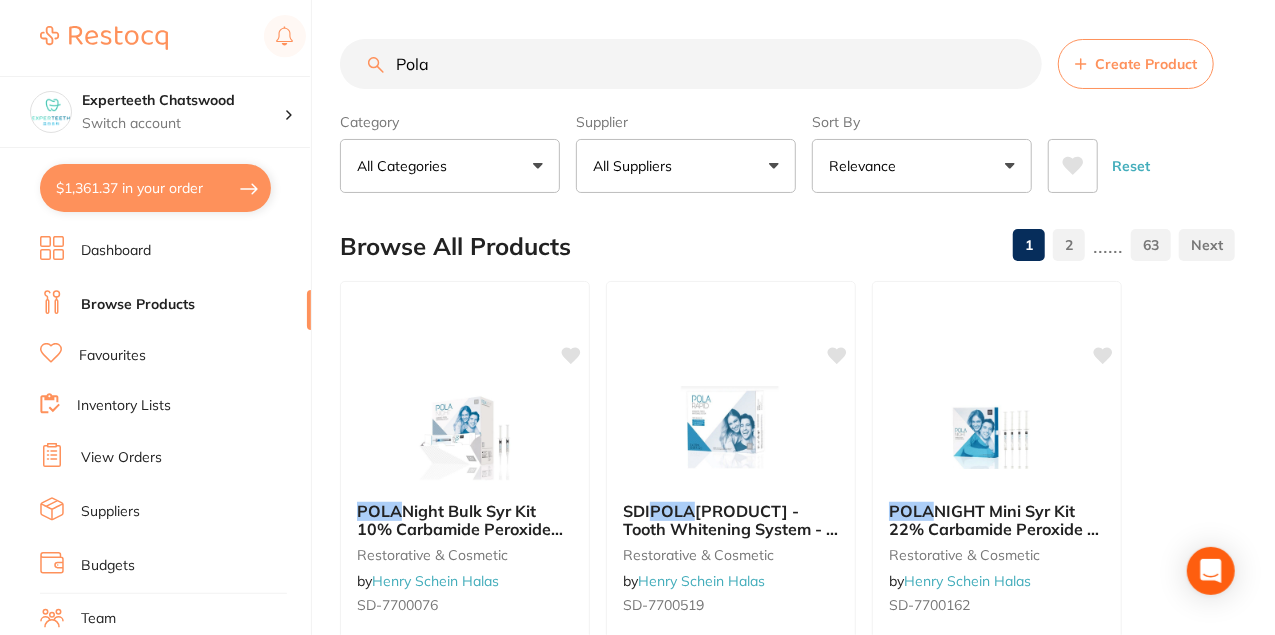 click on "Pola" at bounding box center [691, 64] 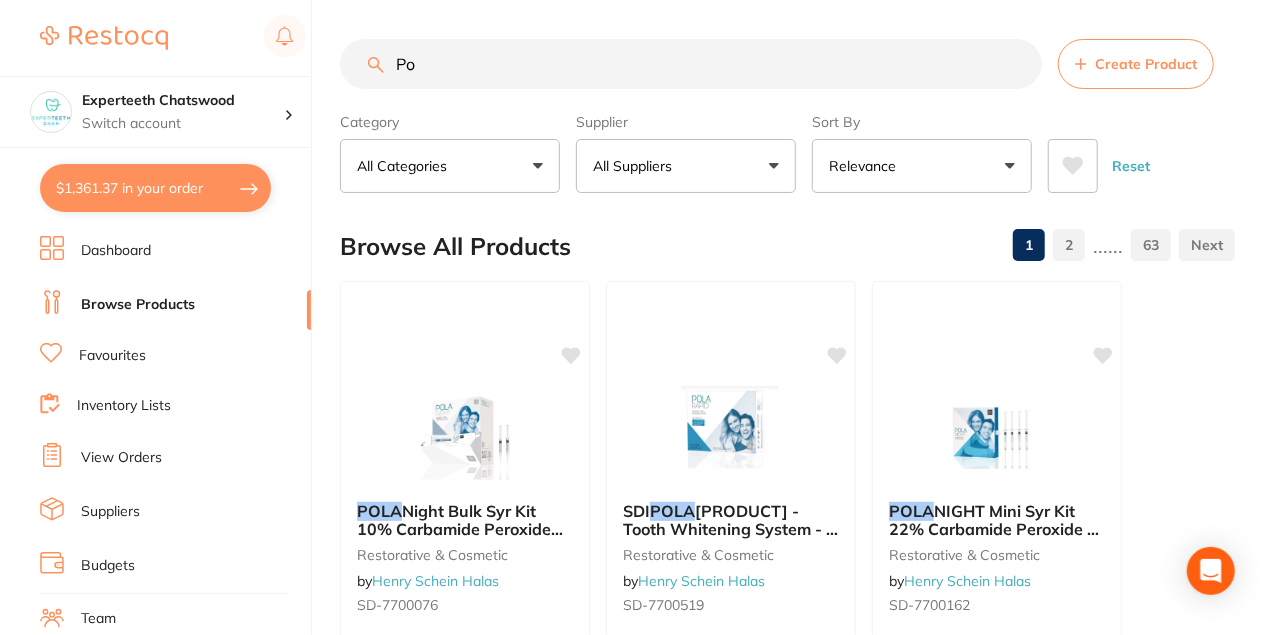type on "P" 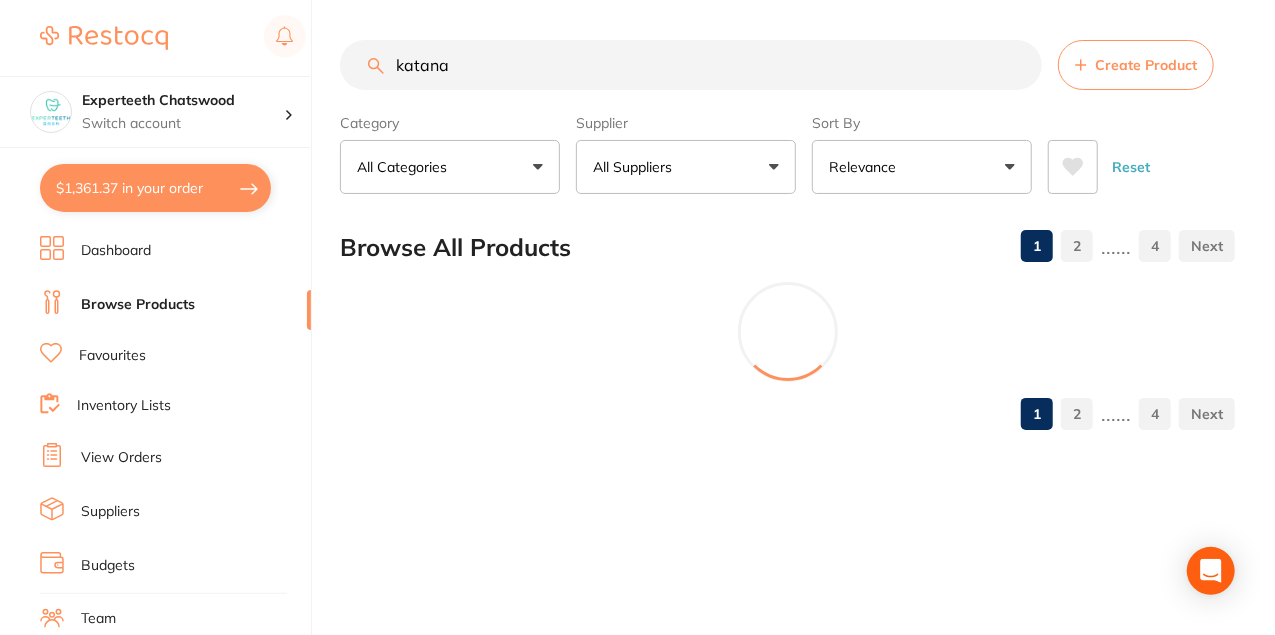 scroll, scrollTop: 0, scrollLeft: 0, axis: both 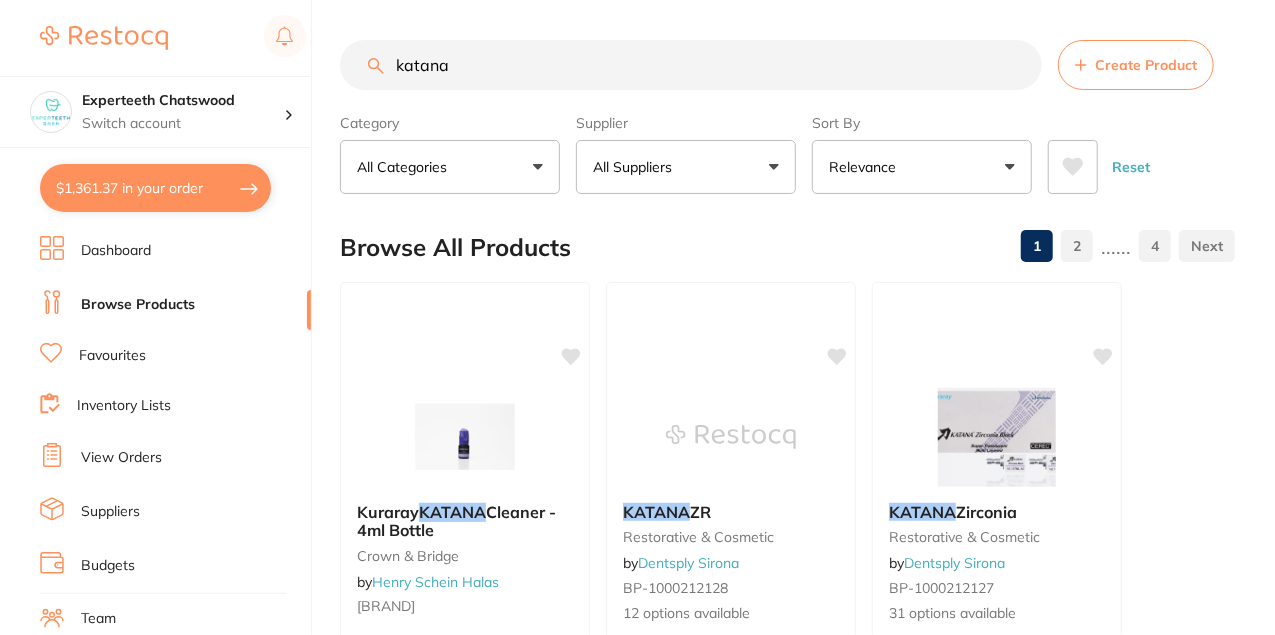 type on "katana" 